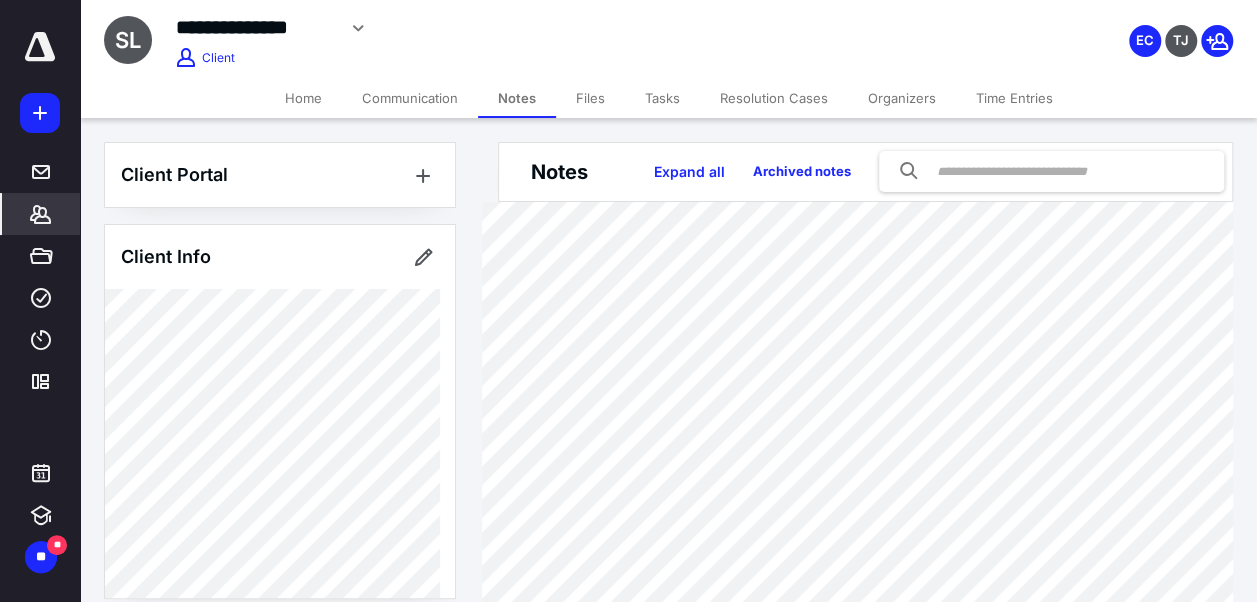 scroll, scrollTop: 0, scrollLeft: 0, axis: both 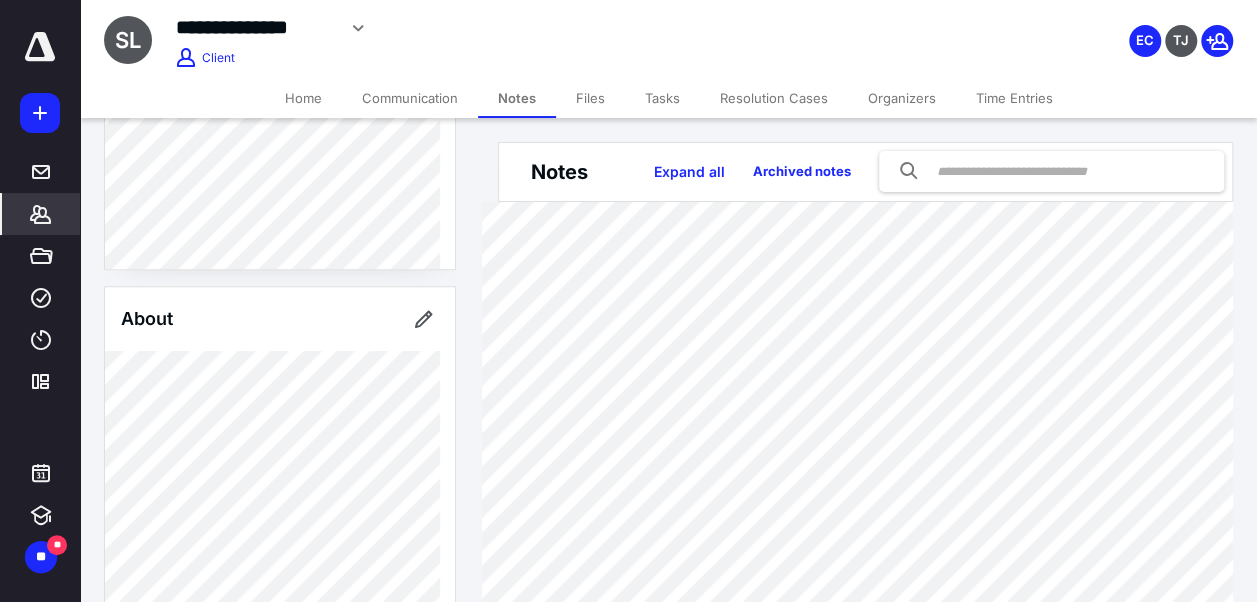 click on "Tasks" at bounding box center (662, 98) 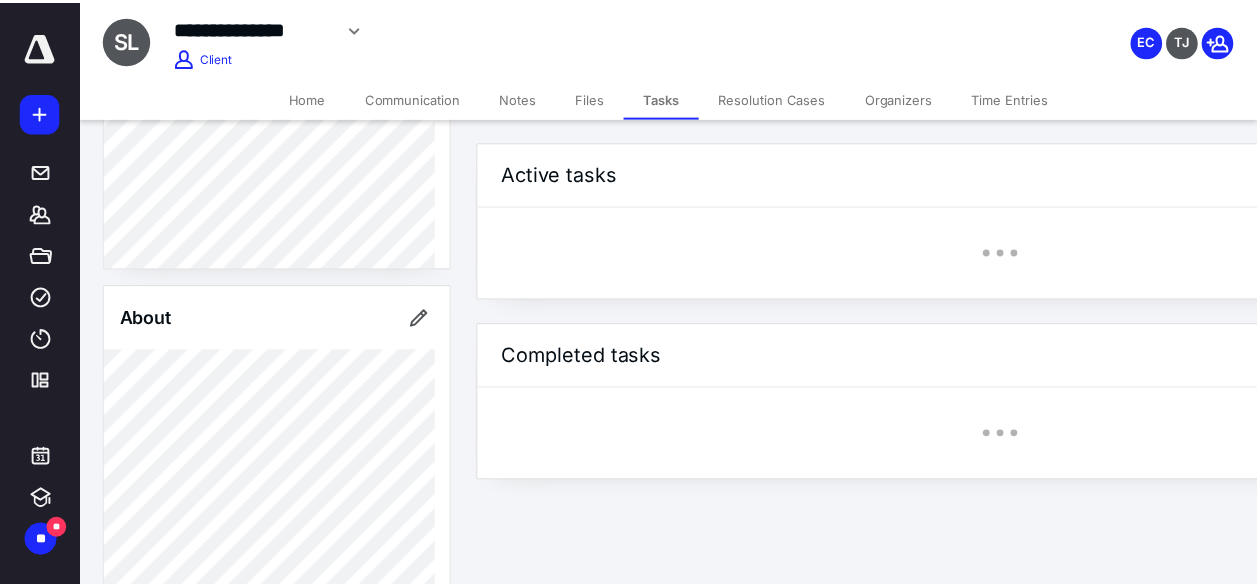scroll, scrollTop: 0, scrollLeft: 270, axis: horizontal 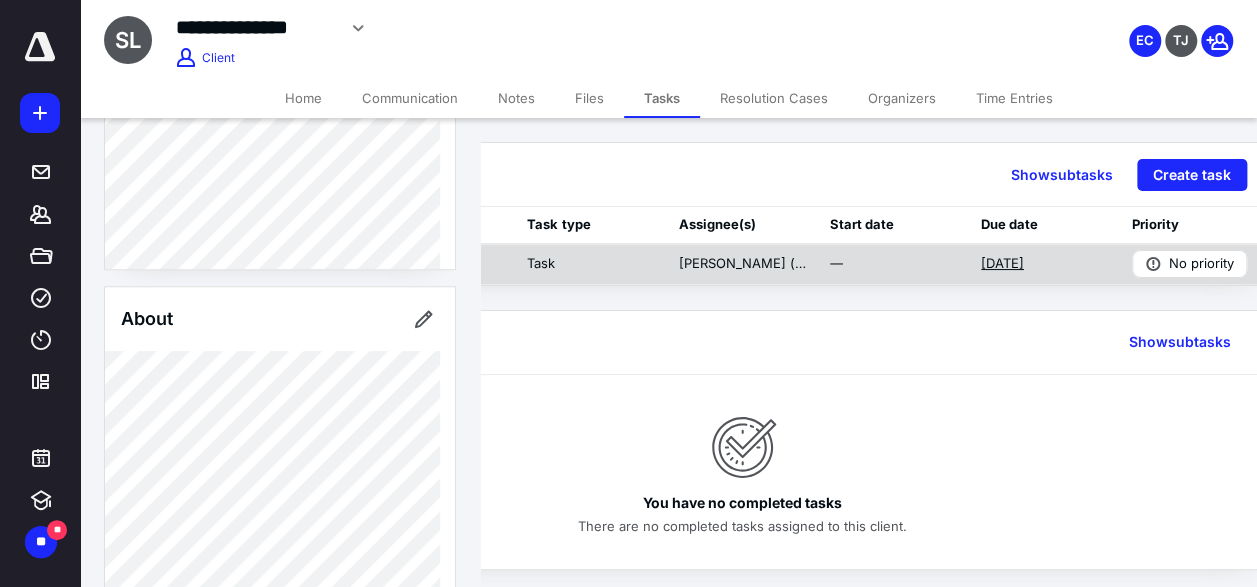 click on "7/10/2025" at bounding box center (1002, 264) 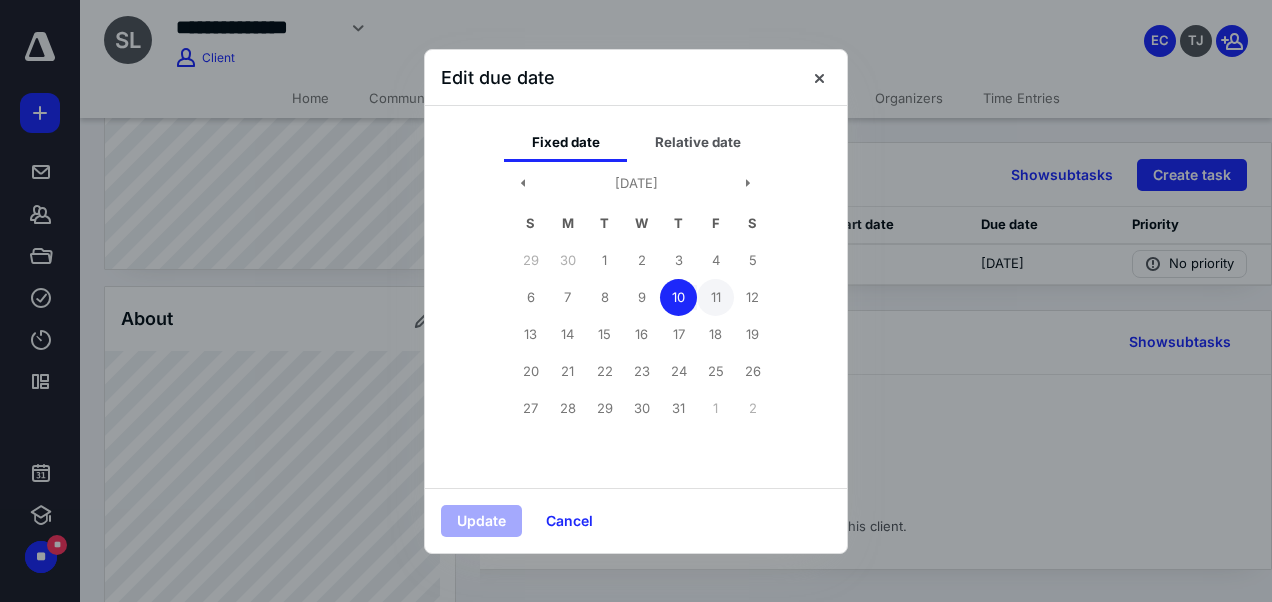 click on "11" at bounding box center [715, 297] 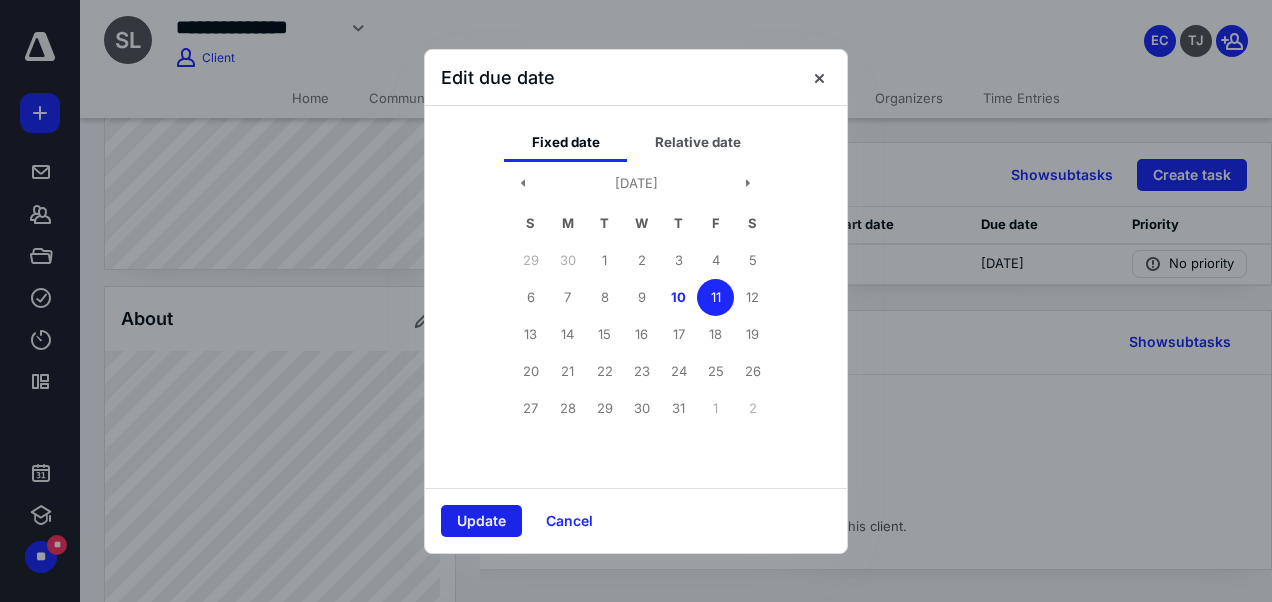 click on "Update" at bounding box center (481, 521) 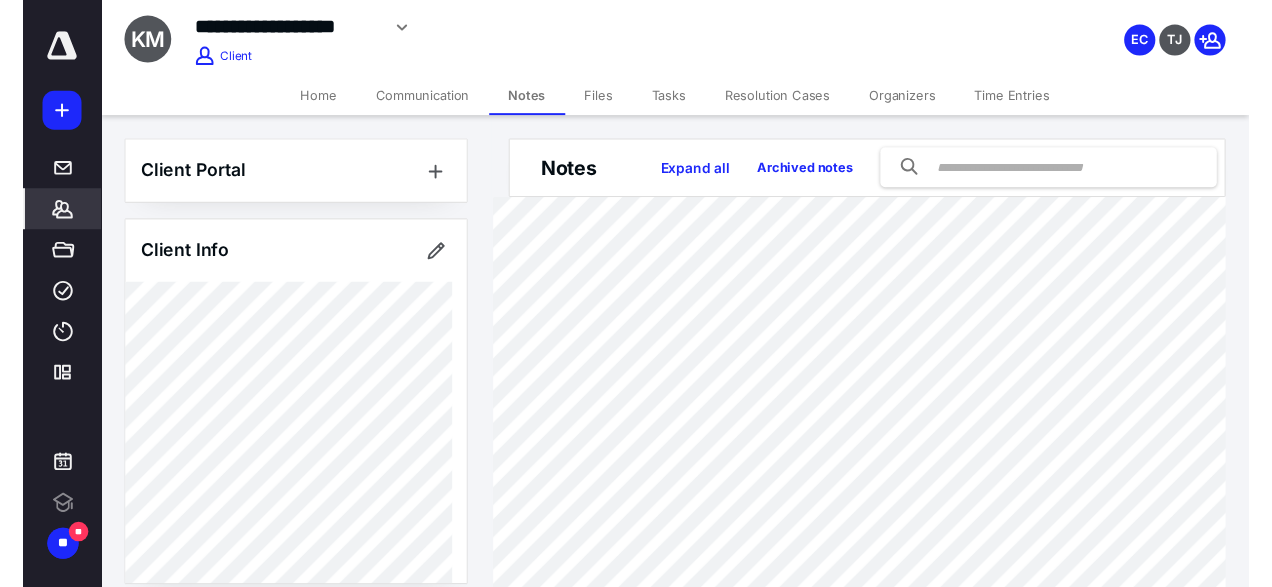 scroll, scrollTop: 0, scrollLeft: 0, axis: both 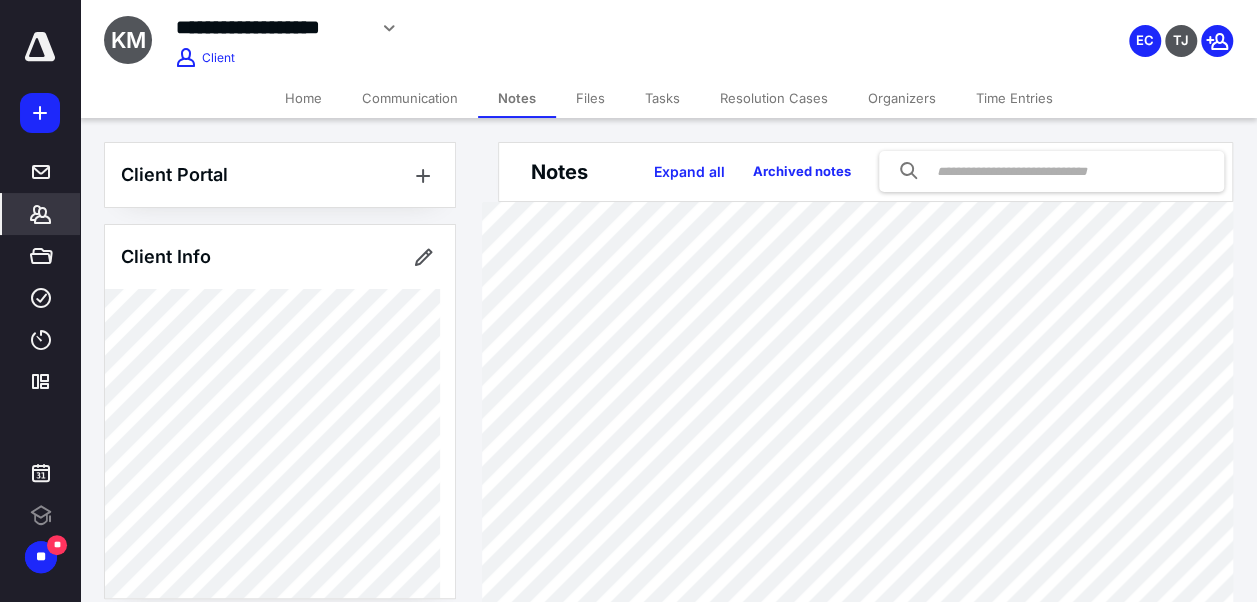 click on "Tasks" at bounding box center [662, 98] 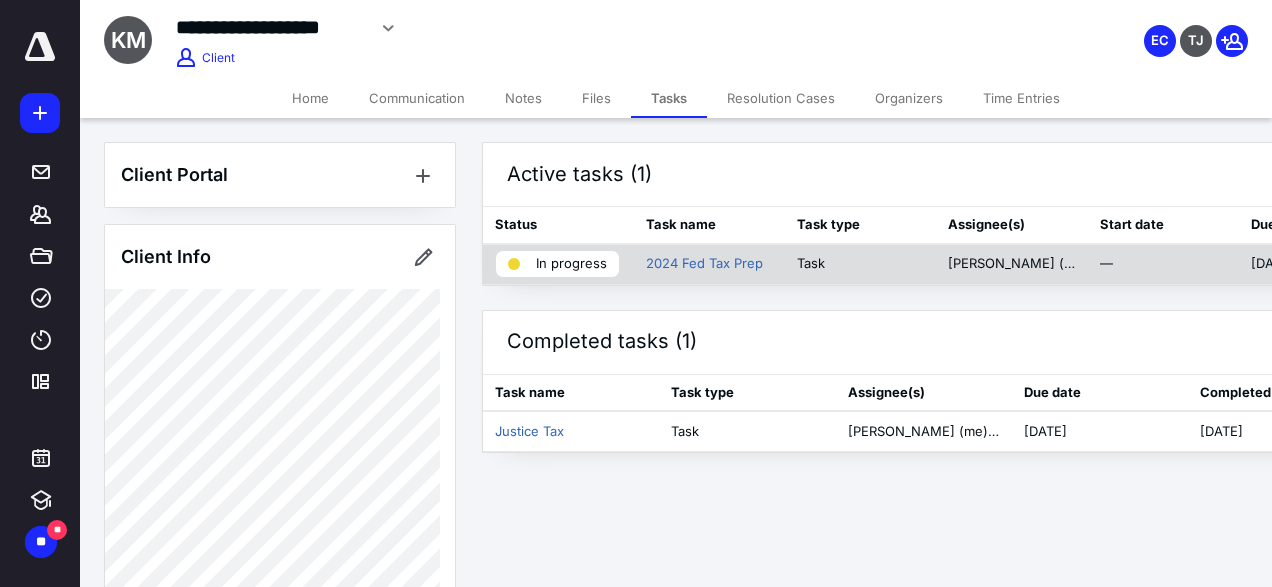 click on "Task" at bounding box center [860, 264] 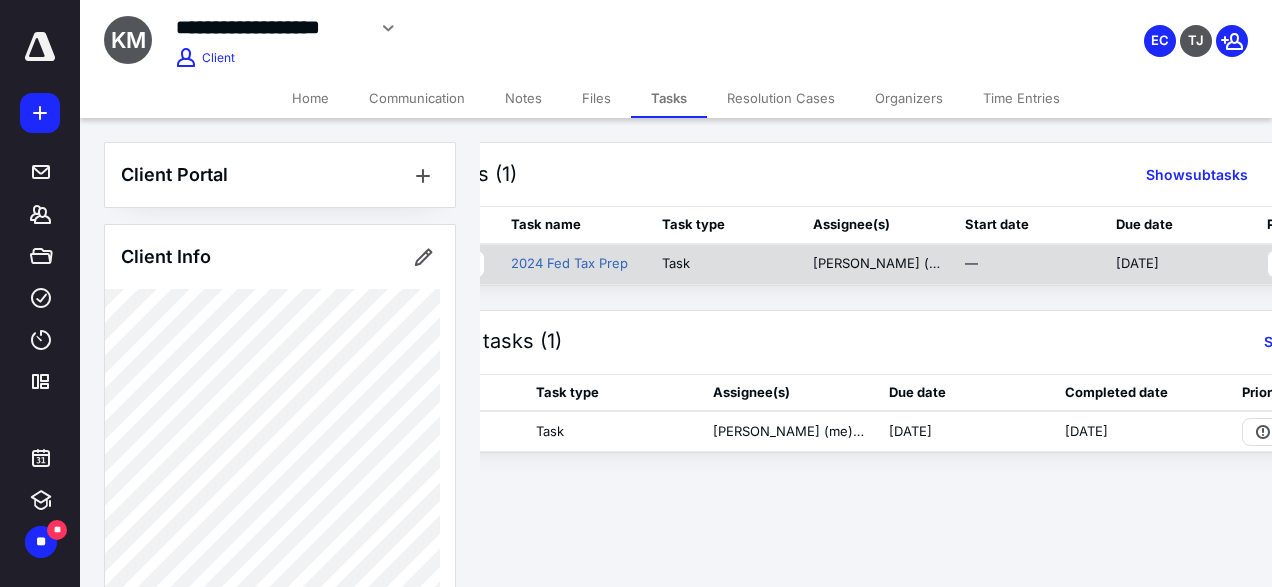 scroll, scrollTop: 0, scrollLeft: 140, axis: horizontal 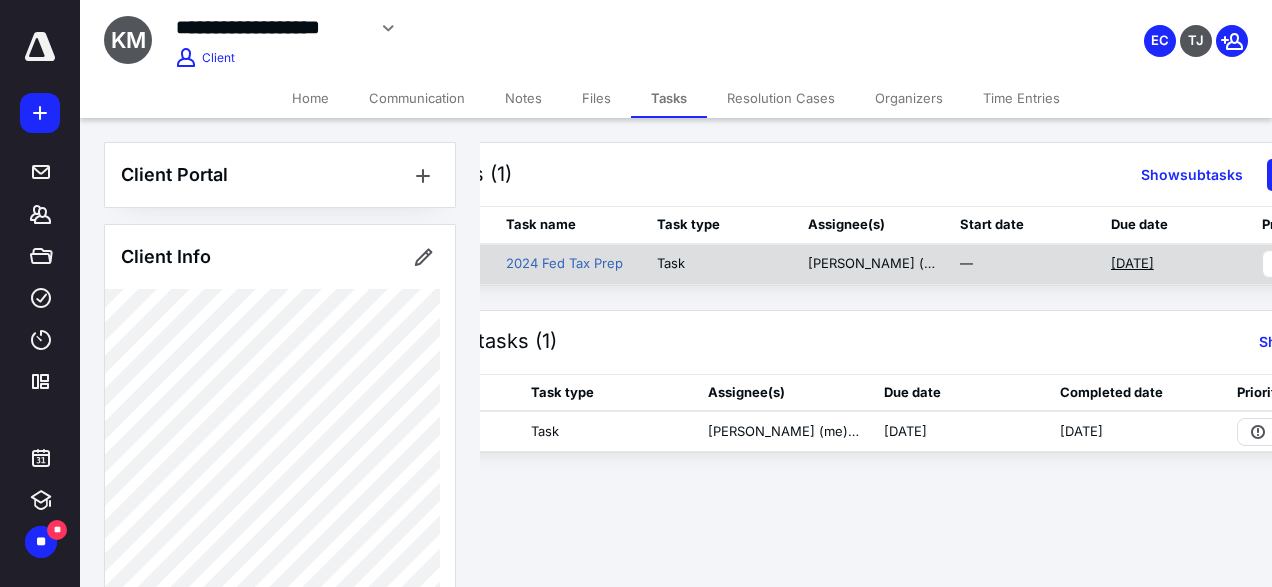 click on "7/10/2025" at bounding box center [1132, 264] 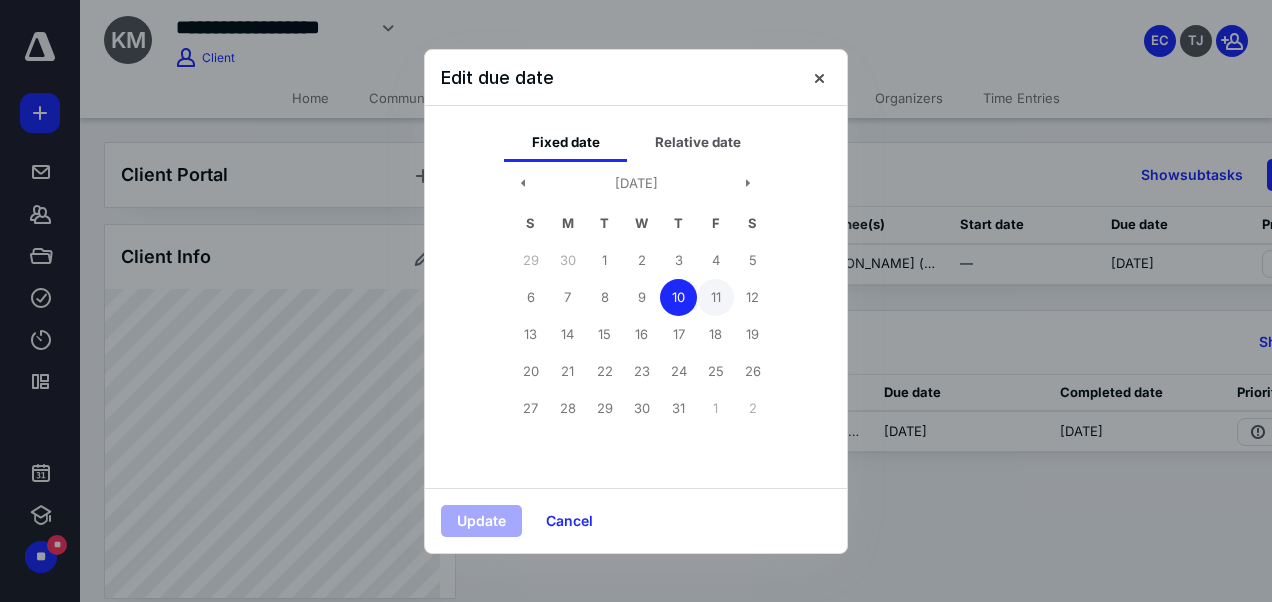 click on "11" at bounding box center [715, 297] 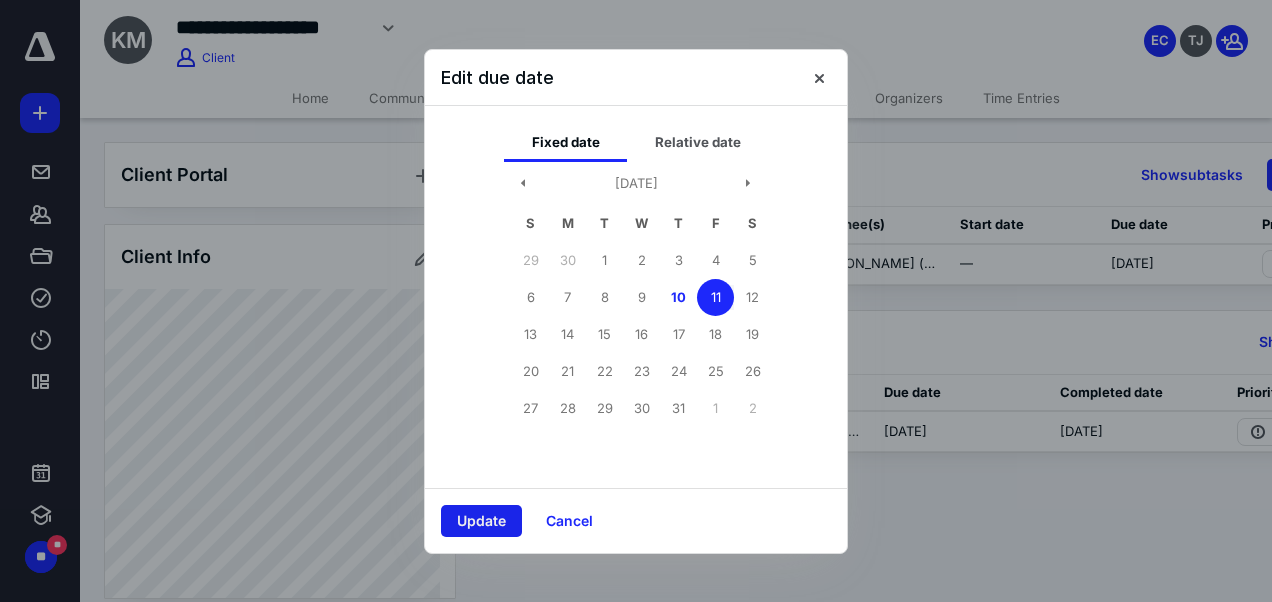 click on "Update" at bounding box center [481, 521] 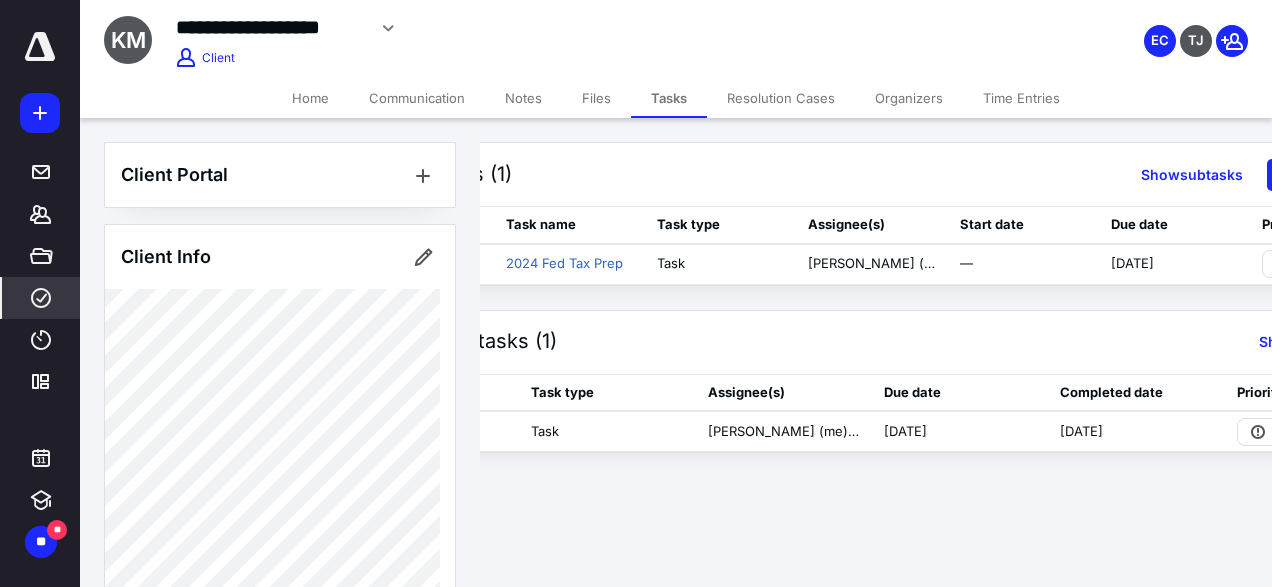 click on "****" at bounding box center [41, 298] 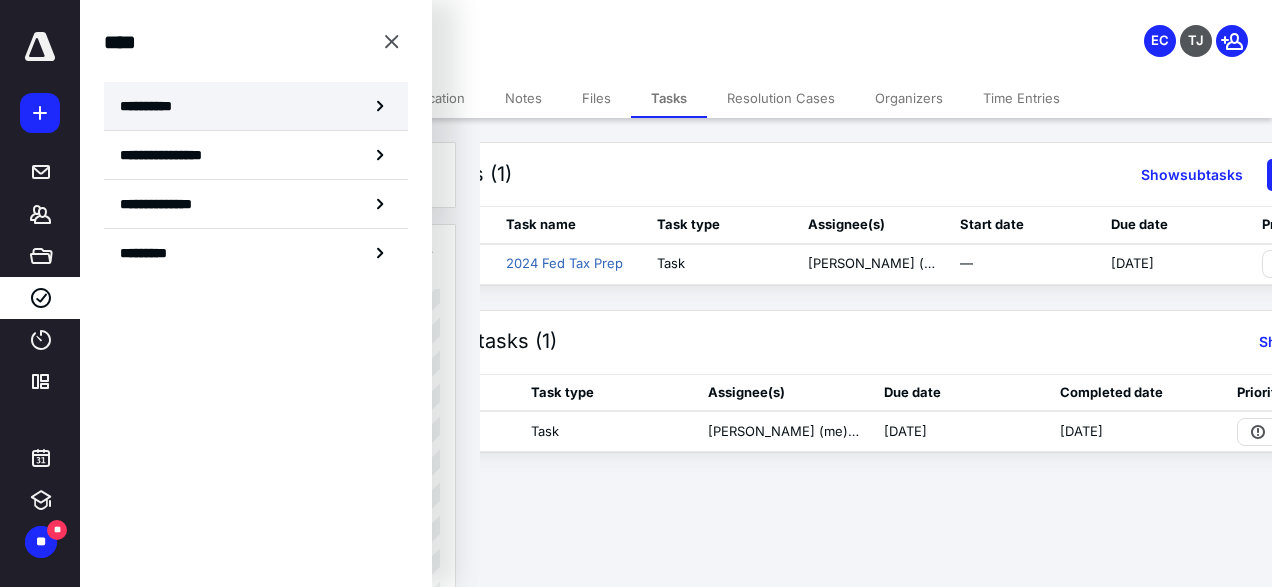 click on "**********" at bounding box center [256, 106] 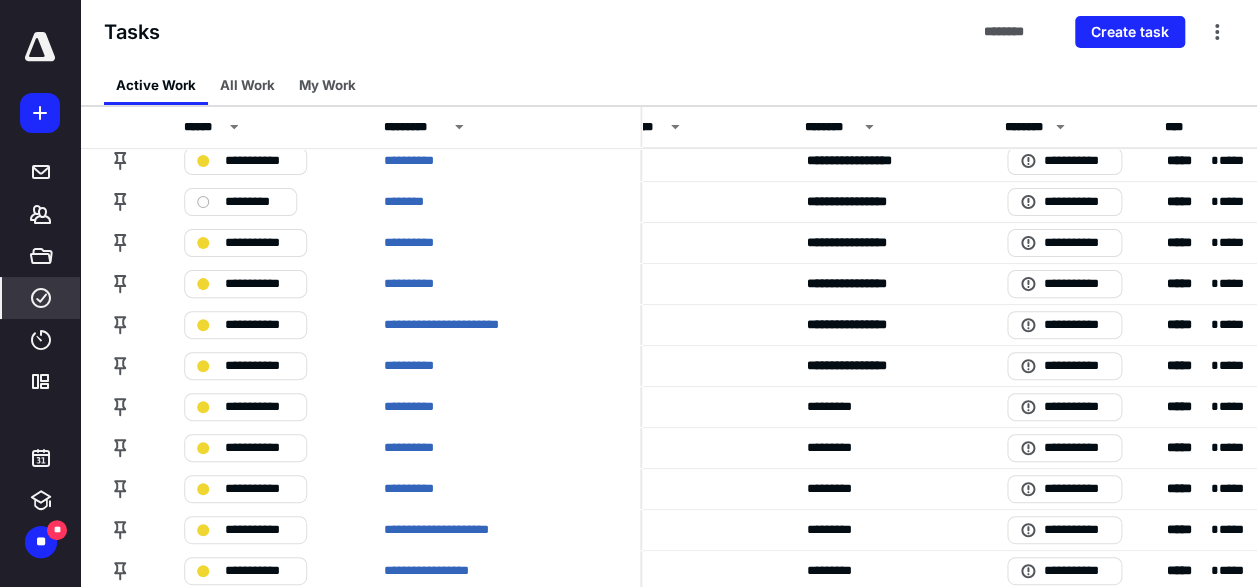 scroll, scrollTop: 202, scrollLeft: 659, axis: both 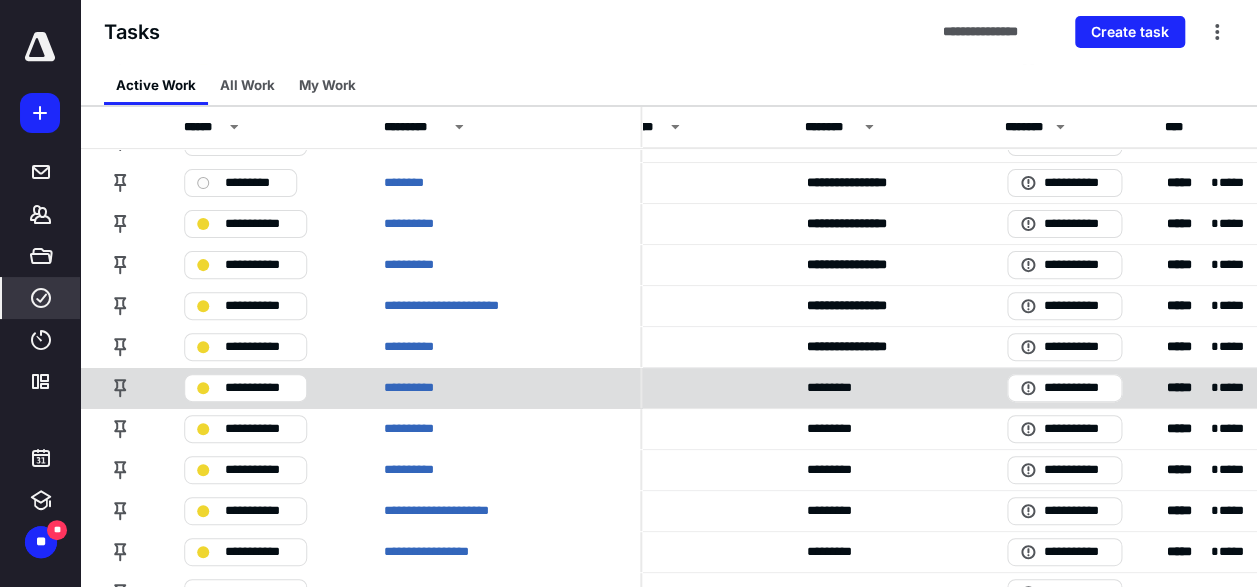 click on "*********" at bounding box center [883, 387] 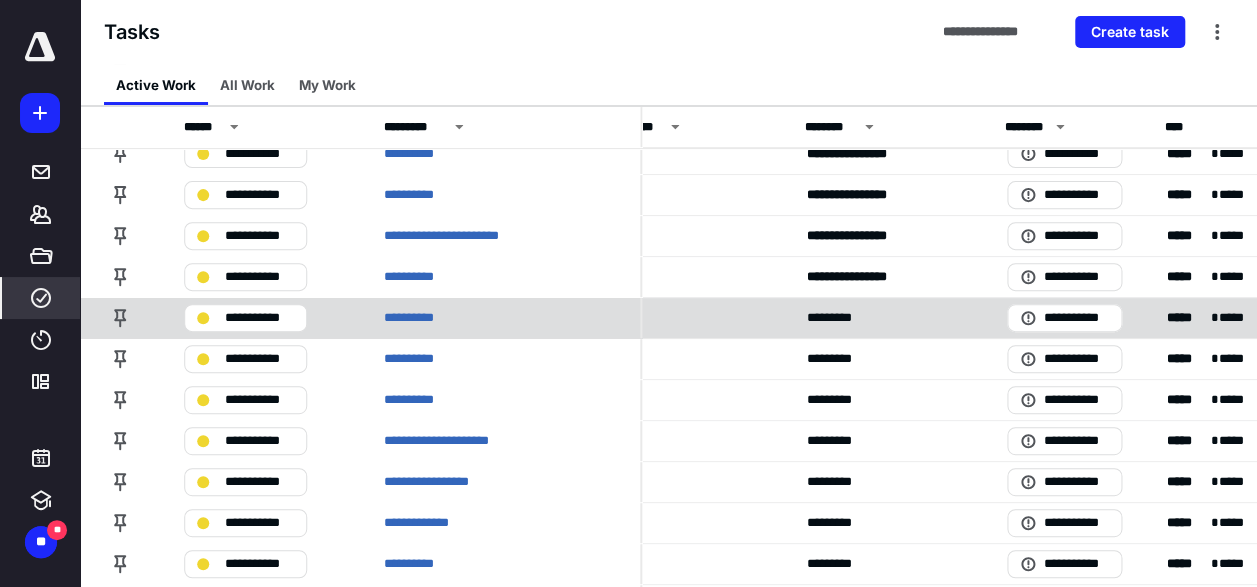 scroll, scrollTop: 282, scrollLeft: 659, axis: both 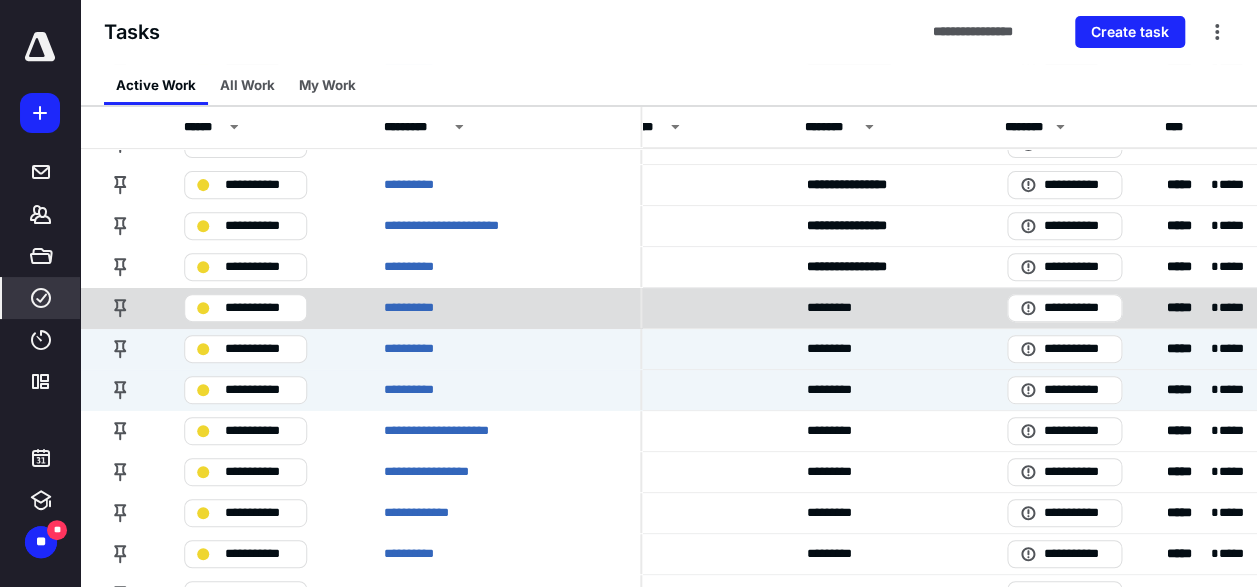 click on "*********" at bounding box center (883, 389) 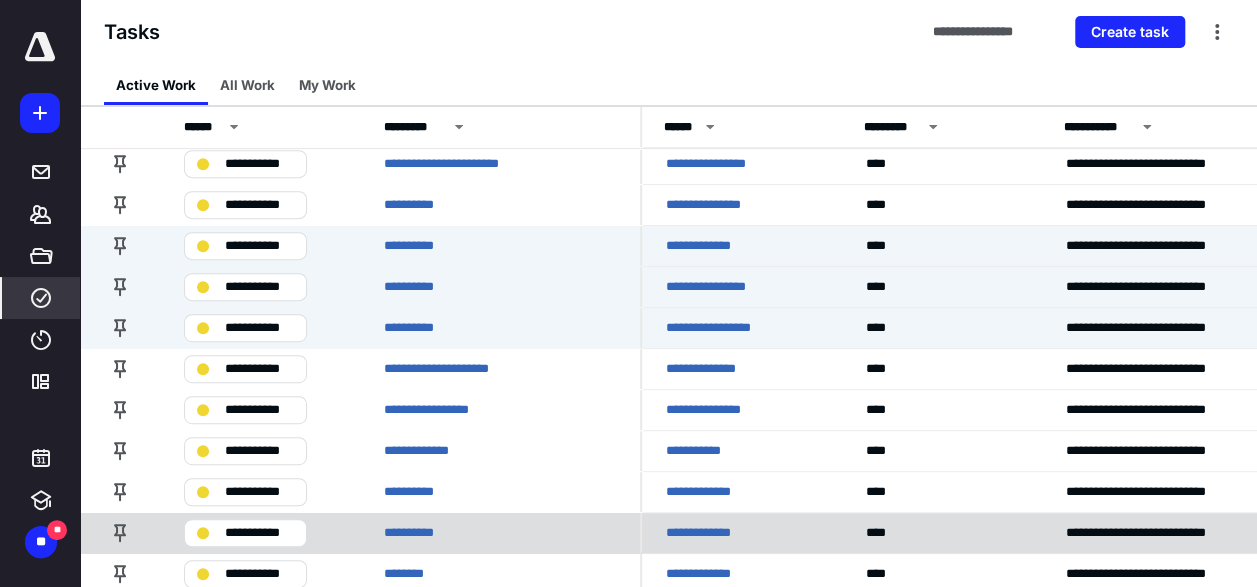 scroll, scrollTop: 302, scrollLeft: 0, axis: vertical 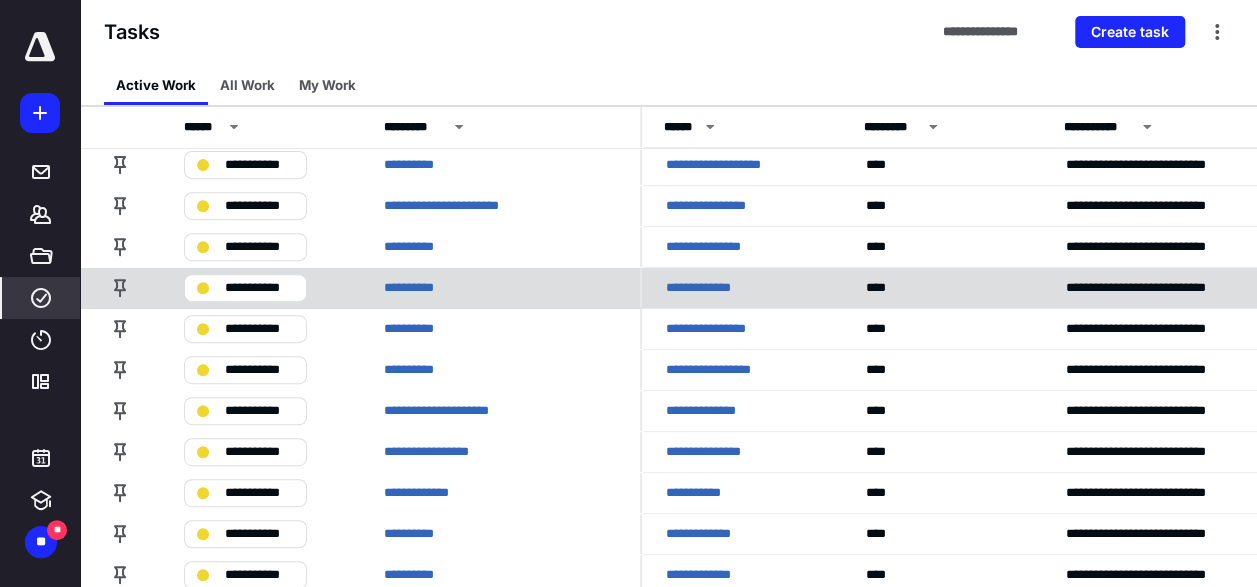 click on "**********" at bounding box center [710, 288] 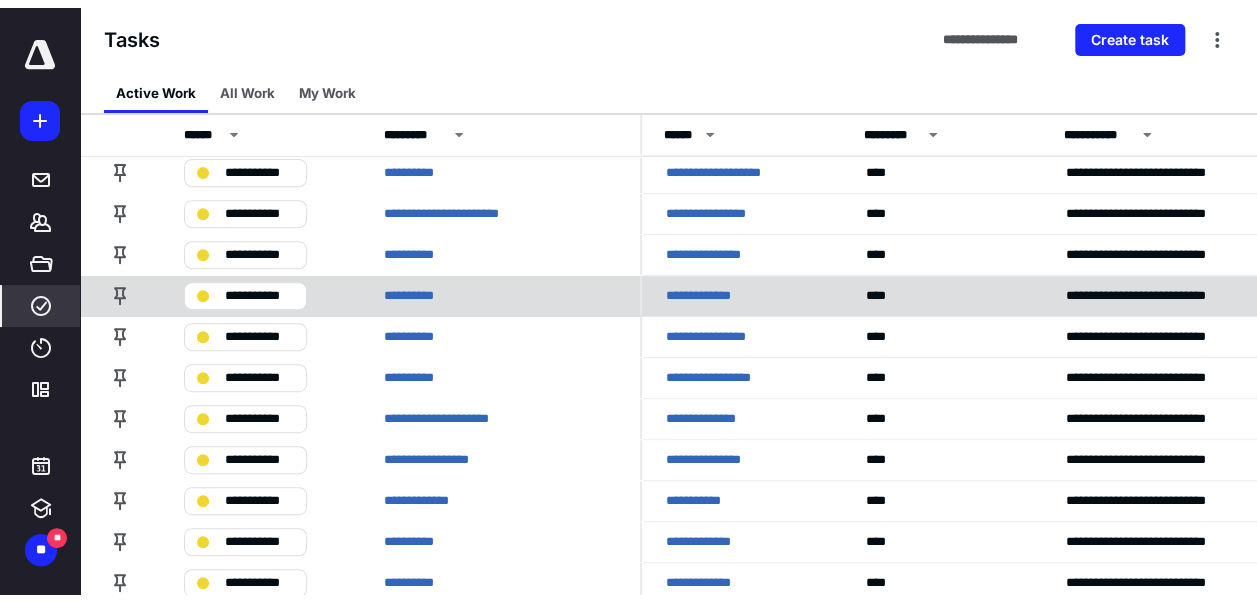 scroll, scrollTop: 0, scrollLeft: 0, axis: both 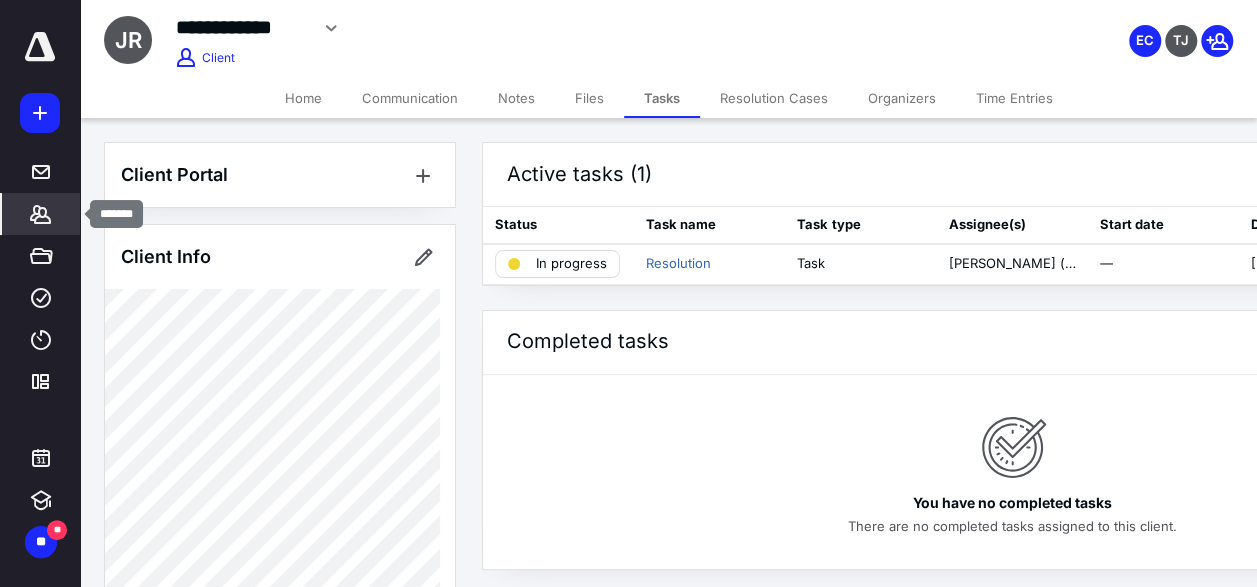 click 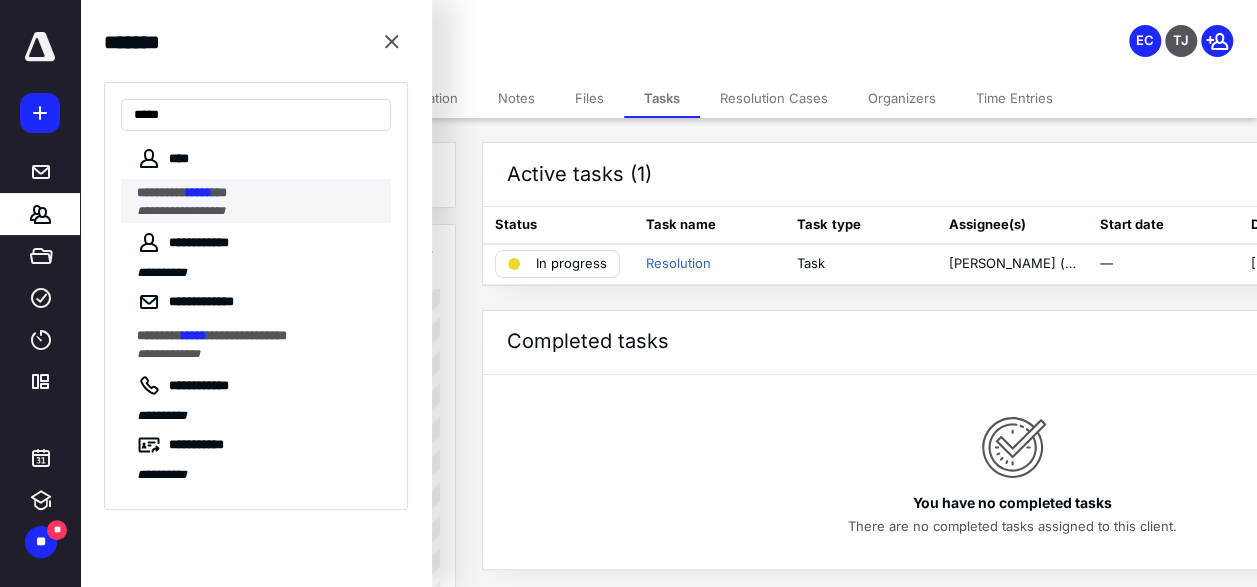 type on "*****" 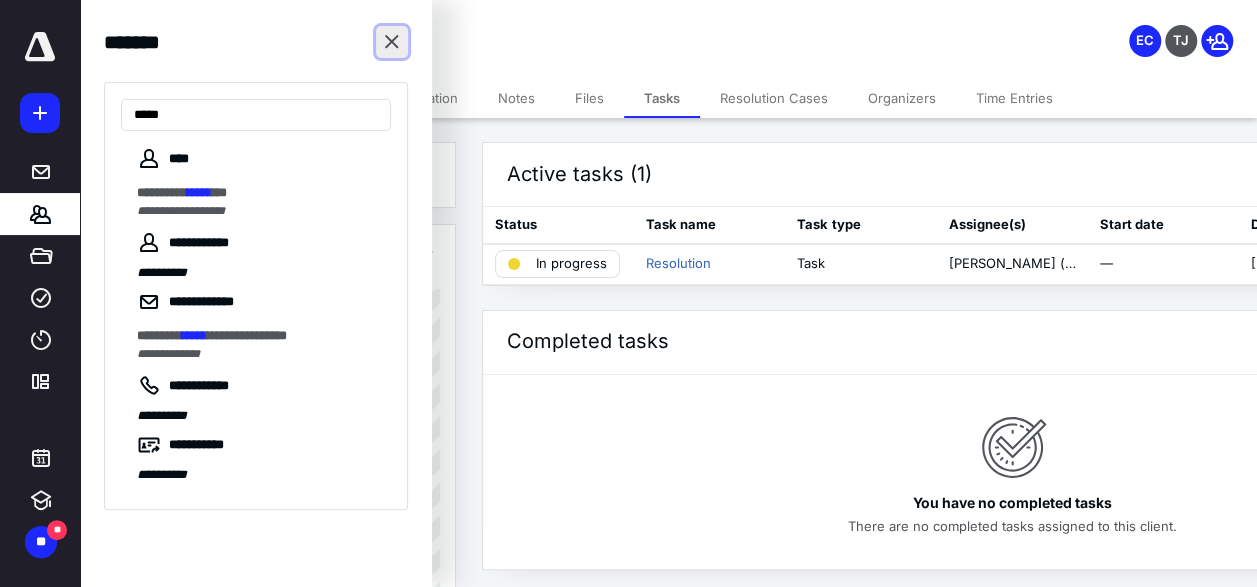 click at bounding box center (392, 42) 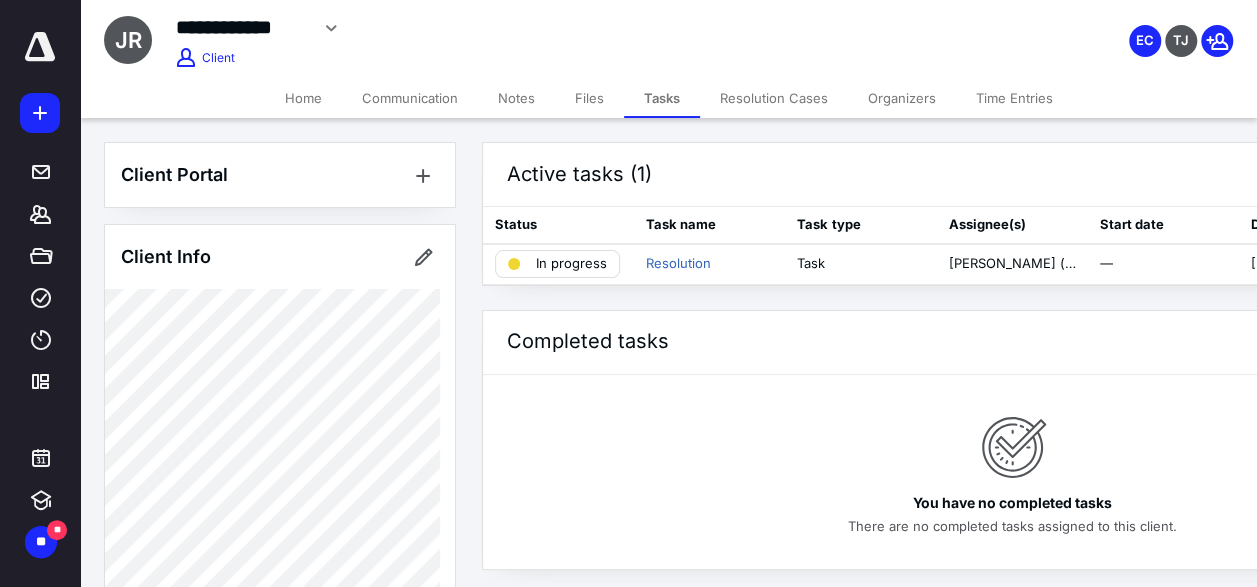 click on "Notes" at bounding box center (516, 98) 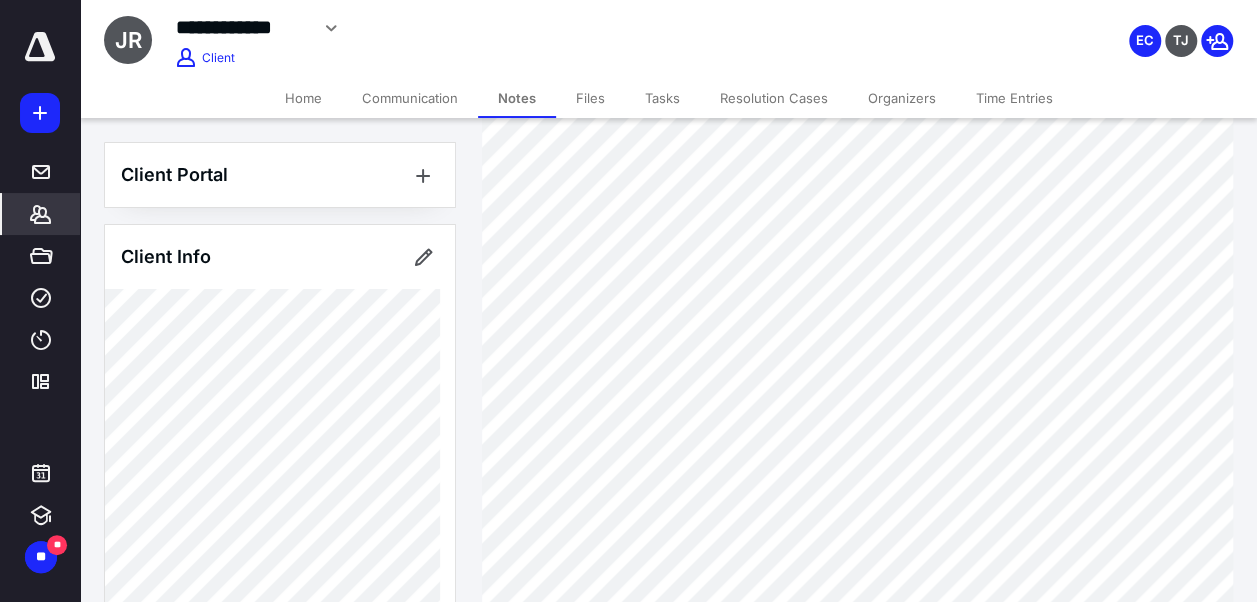 scroll, scrollTop: 115, scrollLeft: 0, axis: vertical 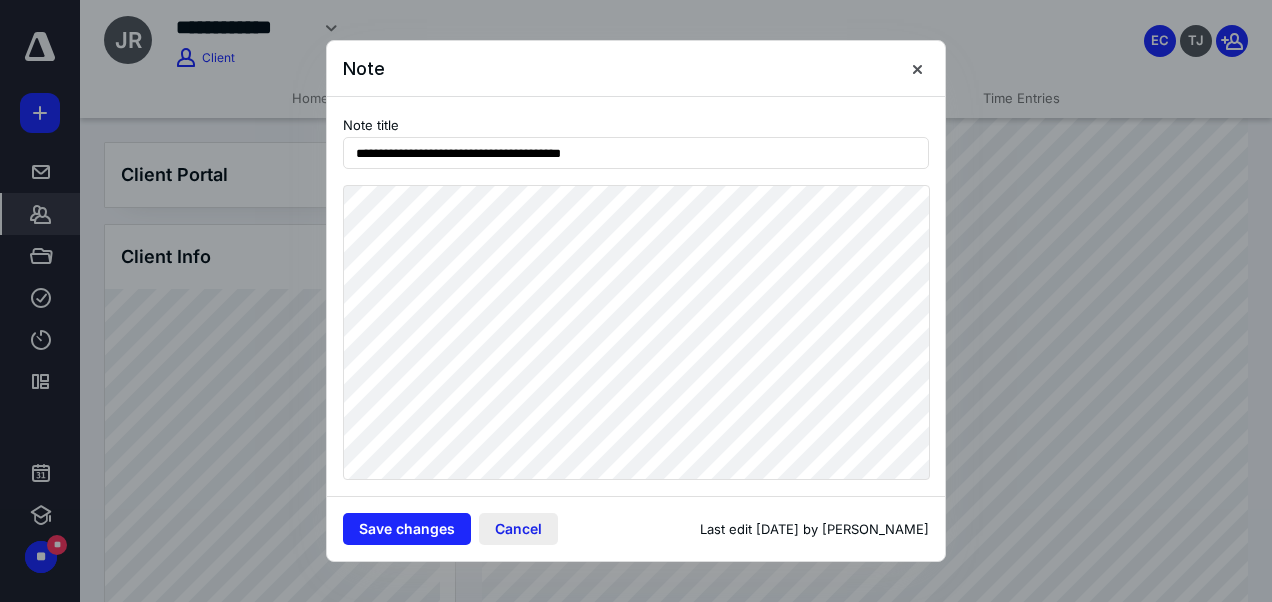 click on "Cancel" at bounding box center (518, 529) 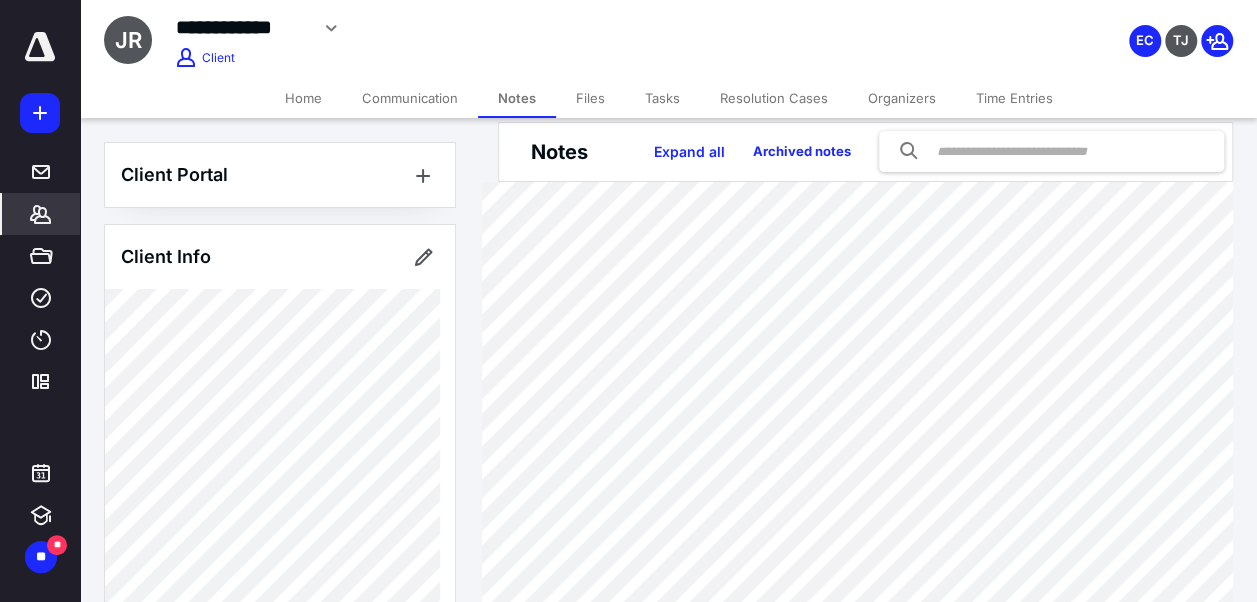 scroll, scrollTop: 19, scrollLeft: 0, axis: vertical 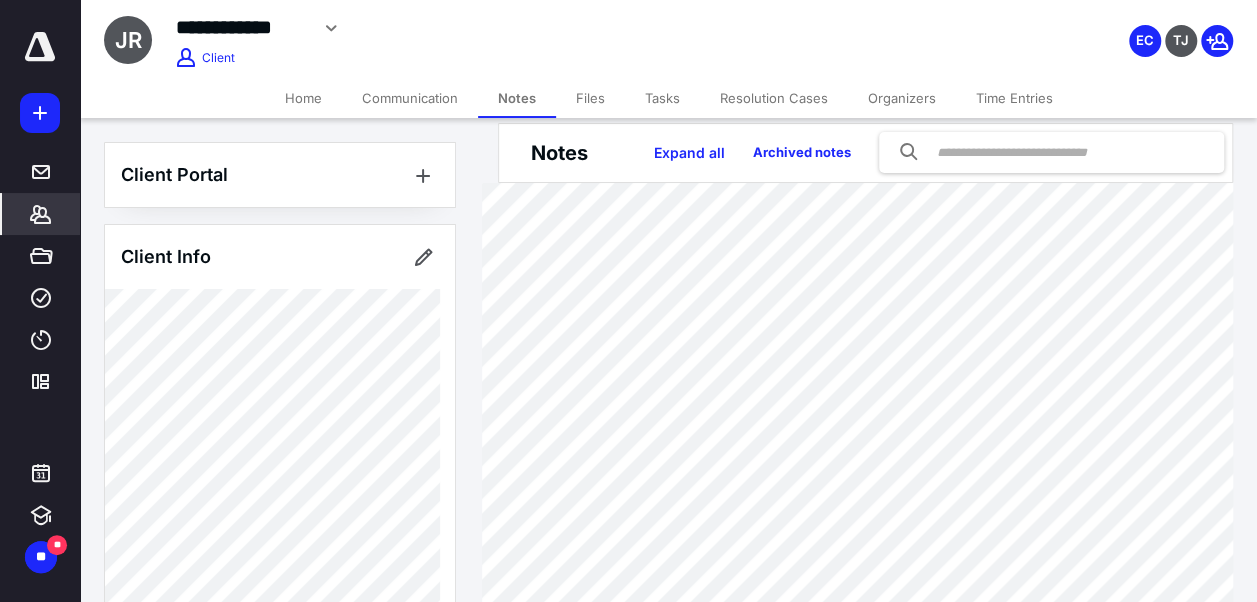 click on "Tasks" at bounding box center (662, 98) 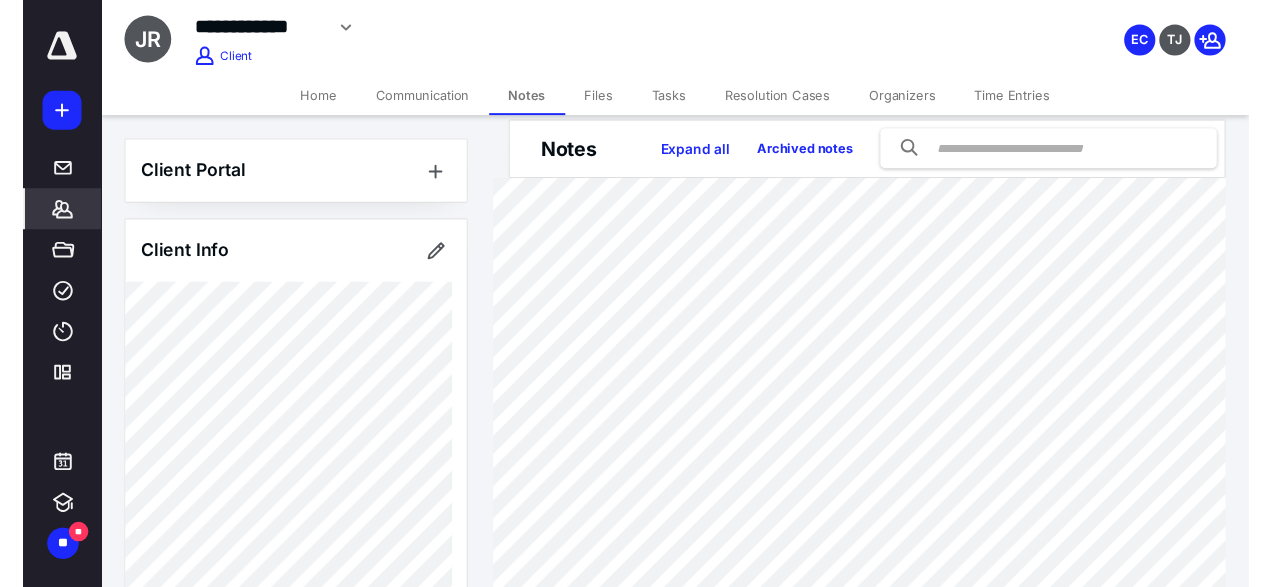 scroll, scrollTop: 0, scrollLeft: 0, axis: both 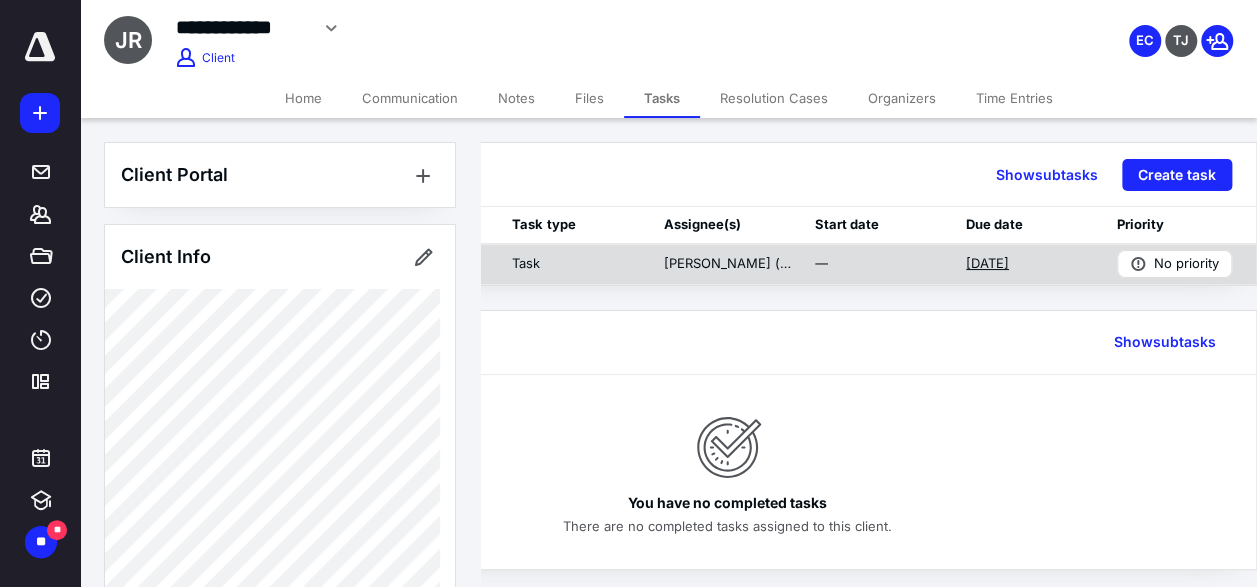 click on "7/10/2025" at bounding box center (987, 264) 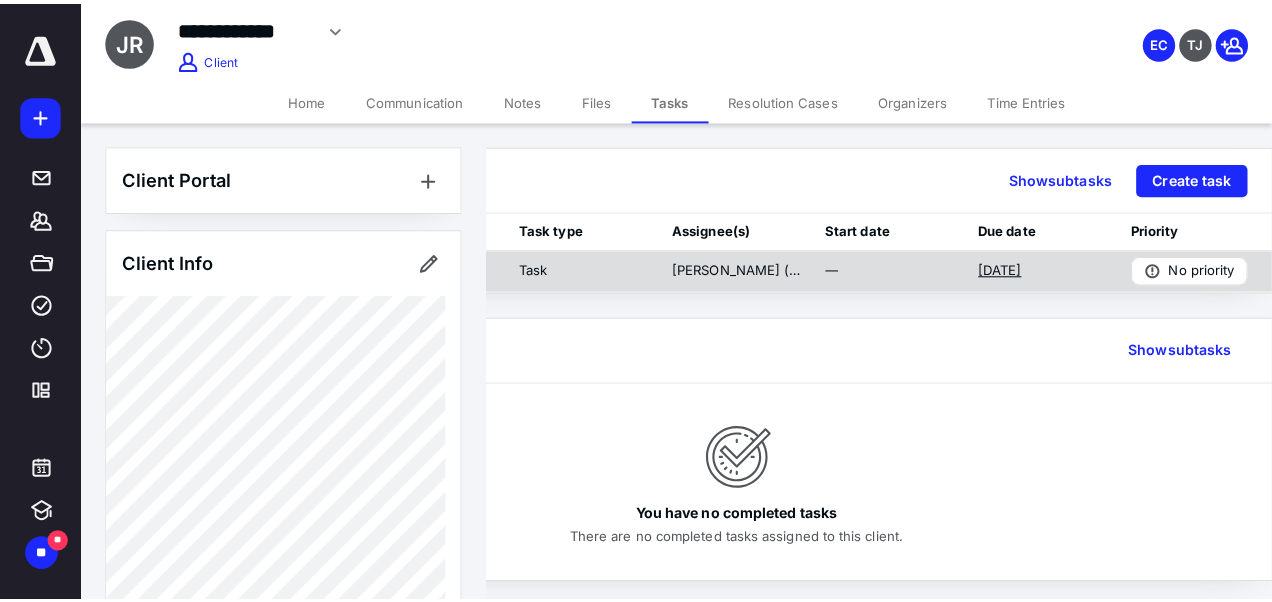 scroll, scrollTop: 0, scrollLeft: 270, axis: horizontal 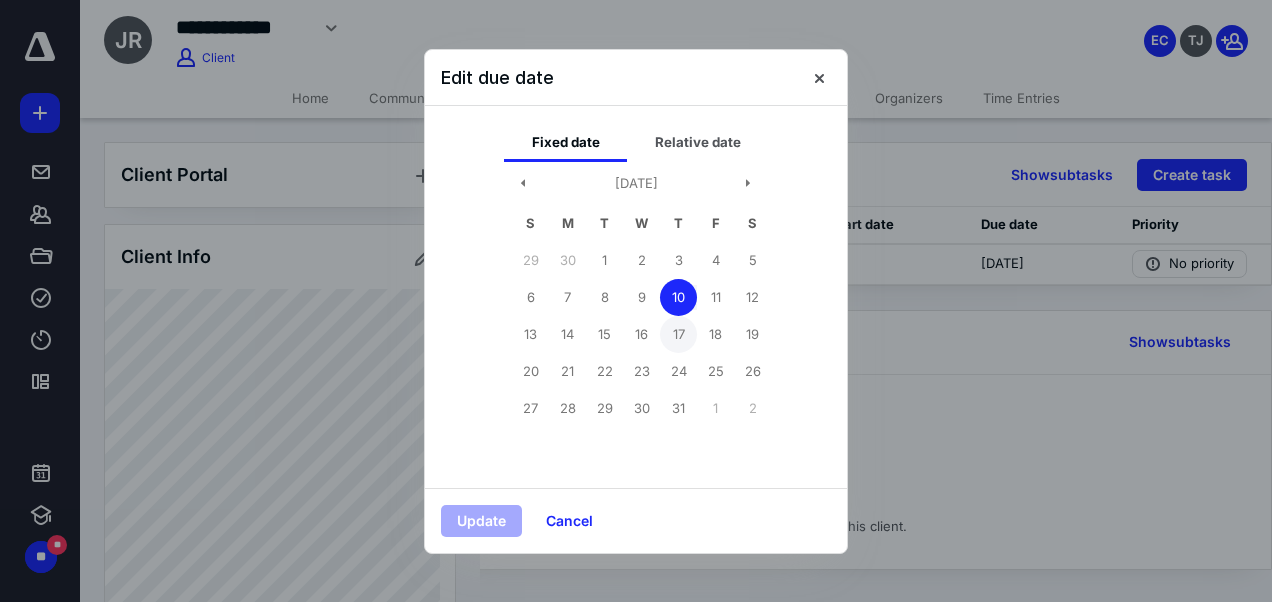 click on "17" at bounding box center [678, 334] 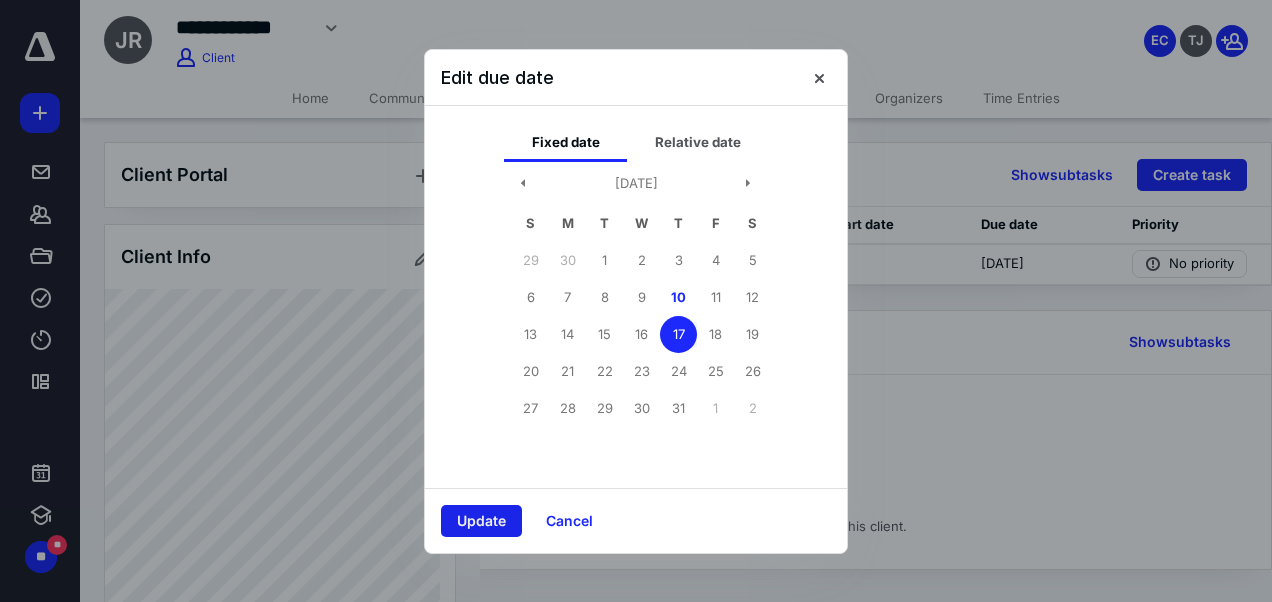click on "Update" at bounding box center [481, 521] 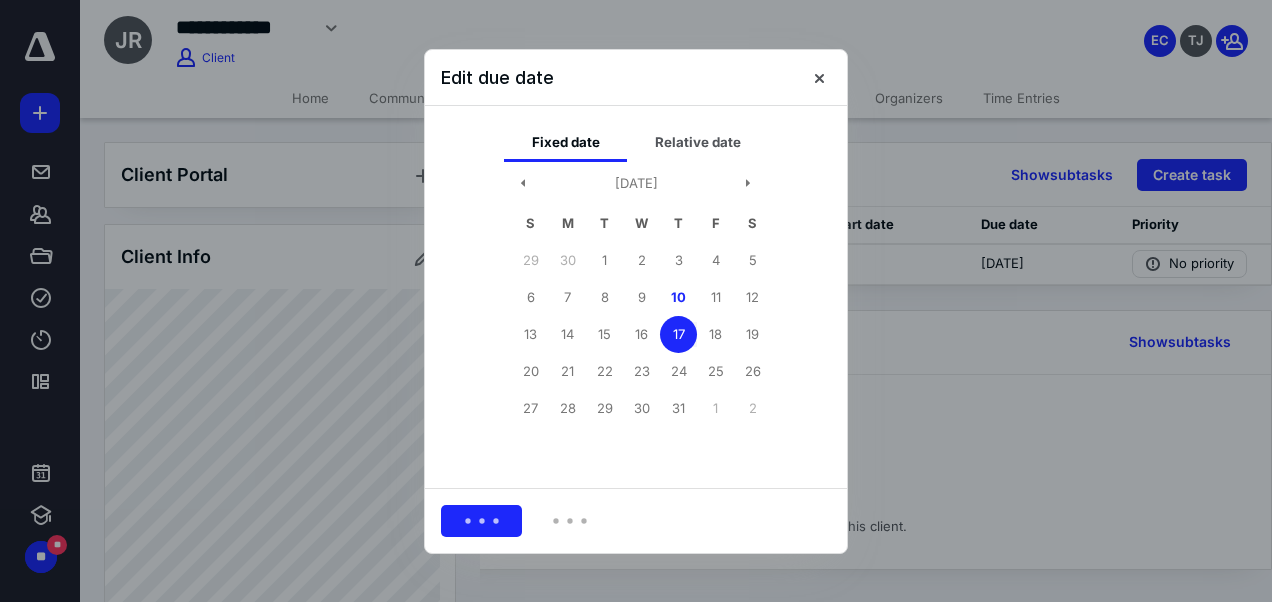 type 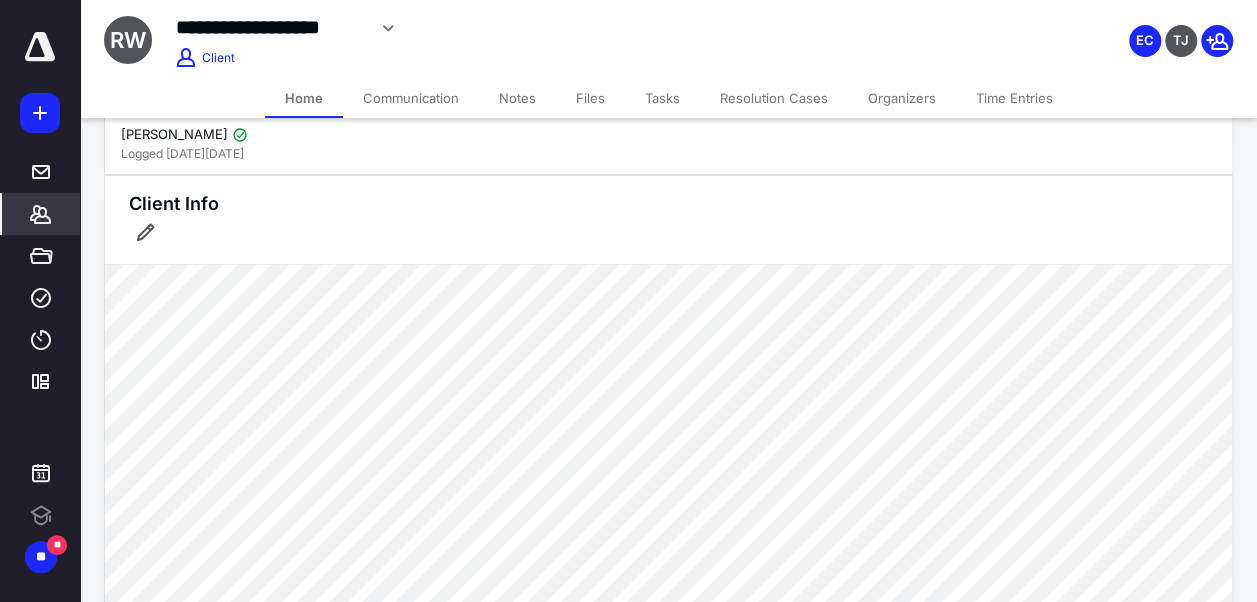 scroll, scrollTop: 0, scrollLeft: 0, axis: both 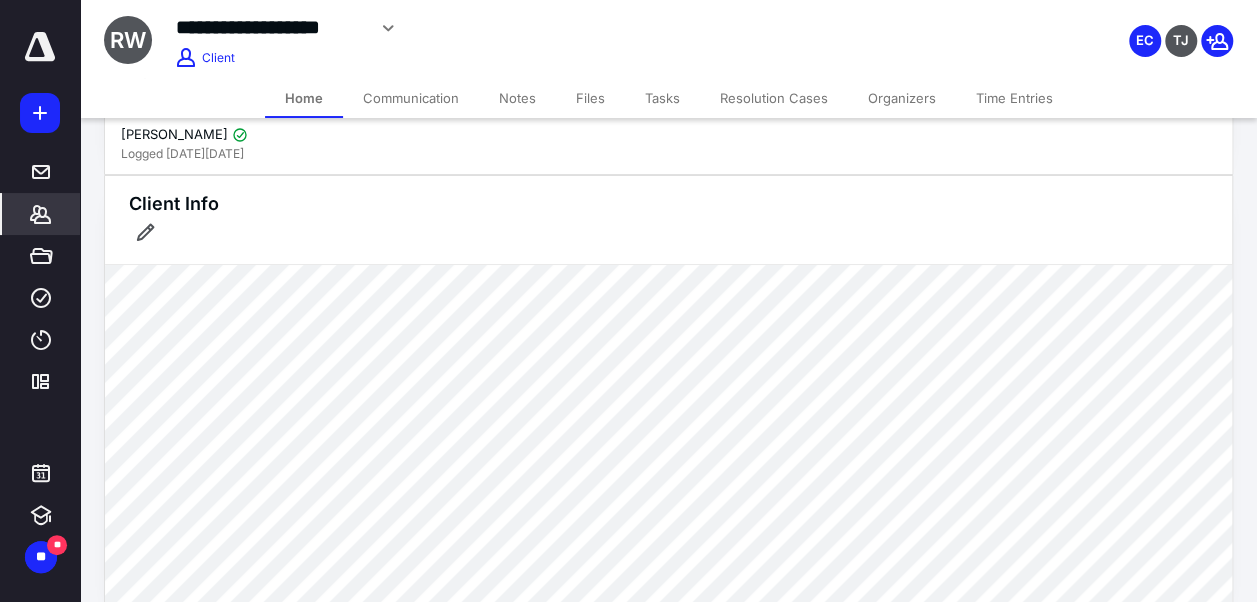 click 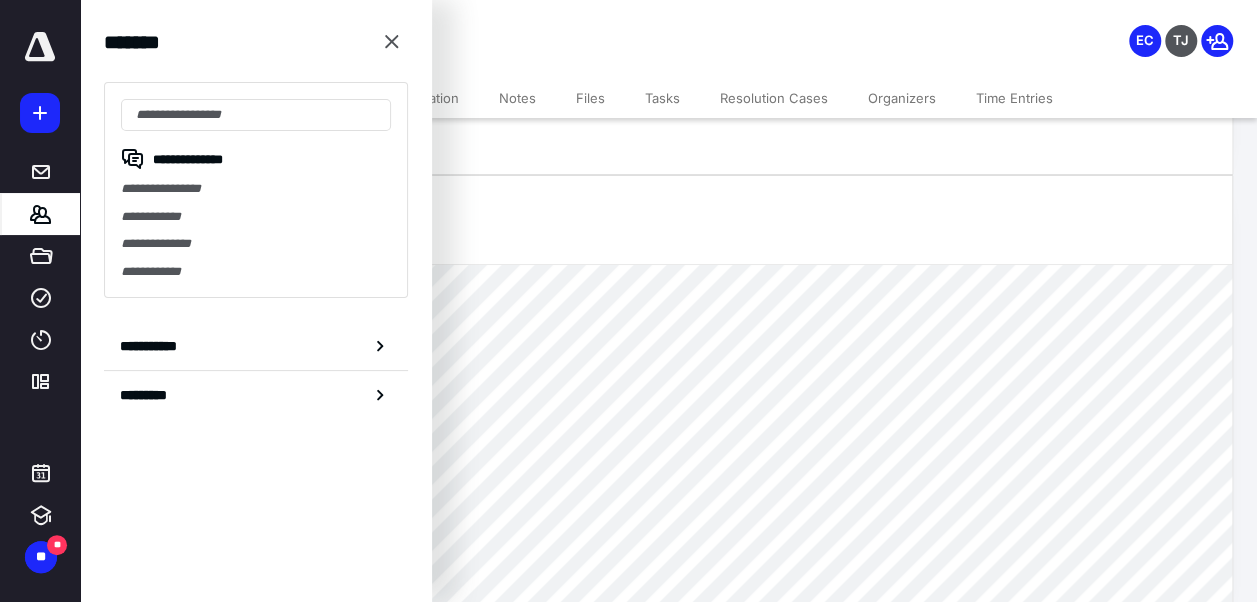 click on "Notes" at bounding box center (517, 98) 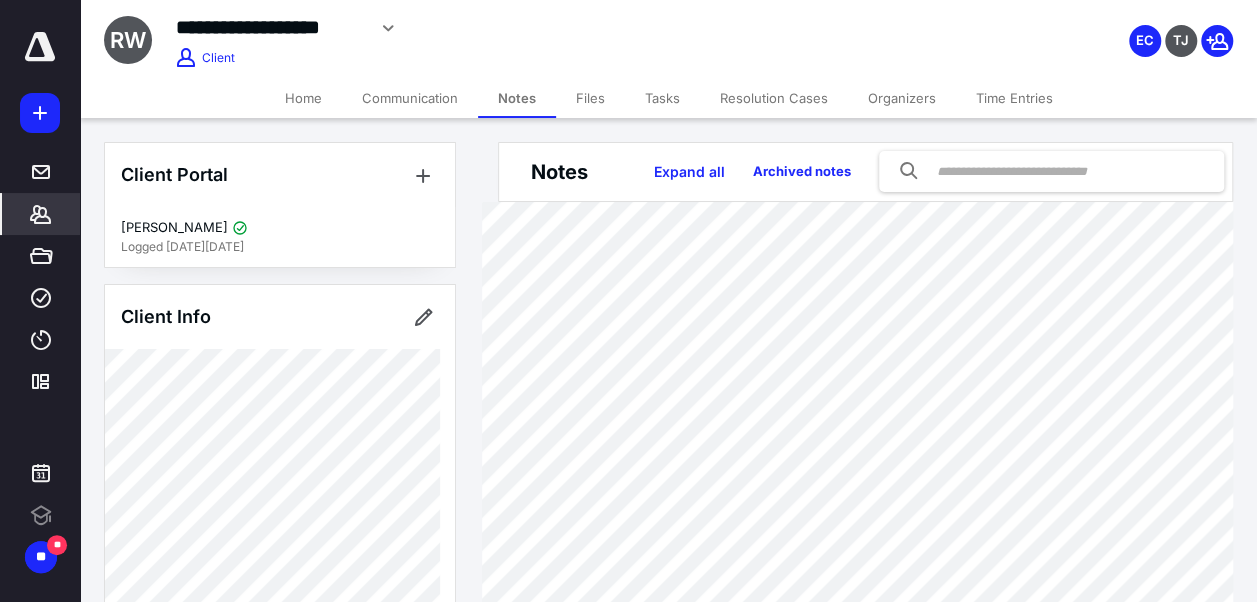 scroll, scrollTop: 0, scrollLeft: 0, axis: both 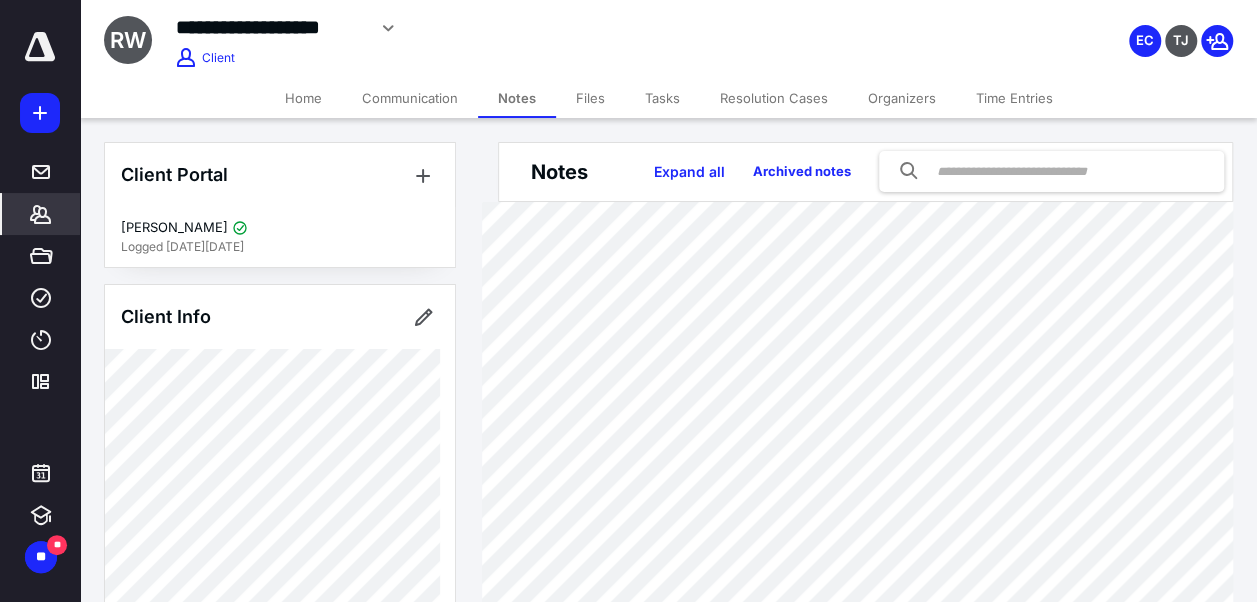 click on "Tasks" at bounding box center [662, 98] 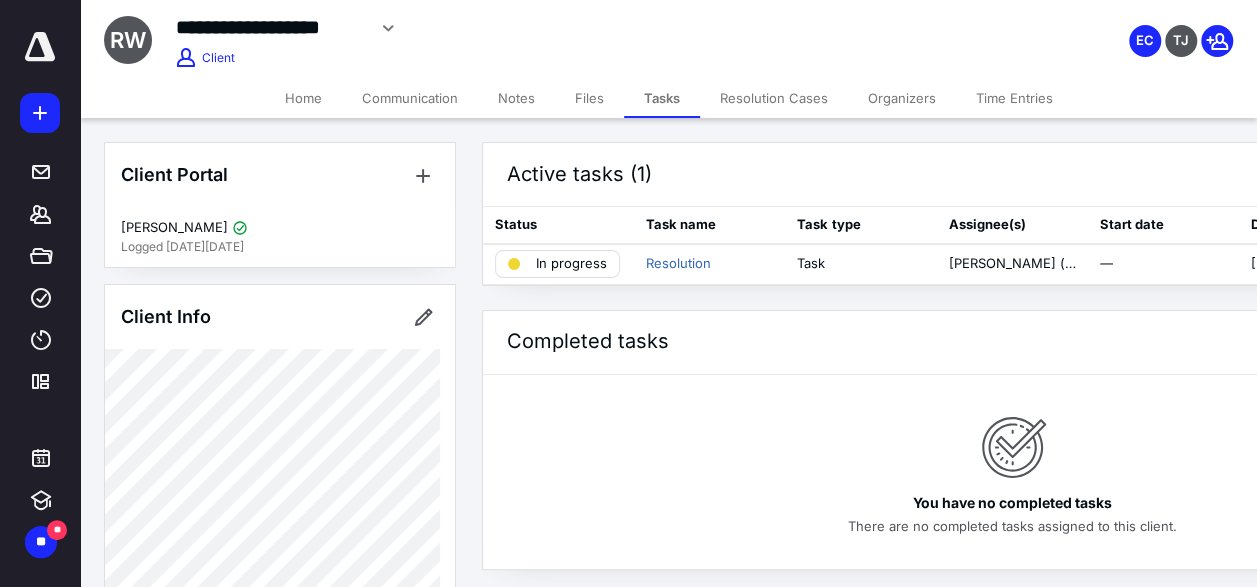 scroll, scrollTop: 0, scrollLeft: 285, axis: horizontal 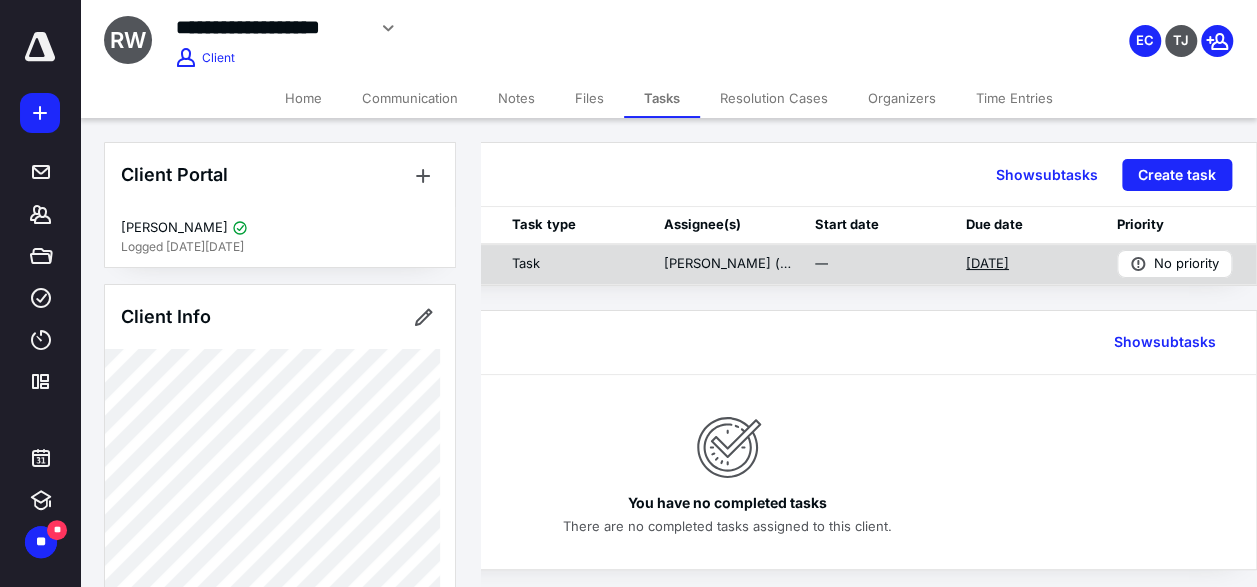 click on "[DATE]" at bounding box center [987, 264] 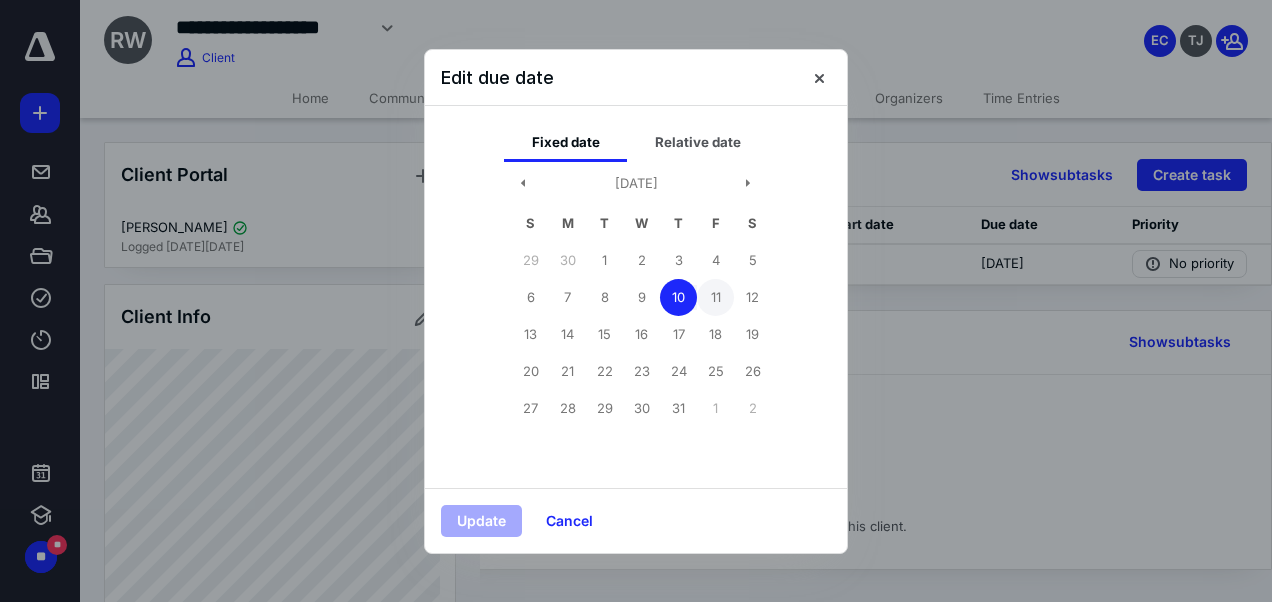 click on "11" at bounding box center (715, 297) 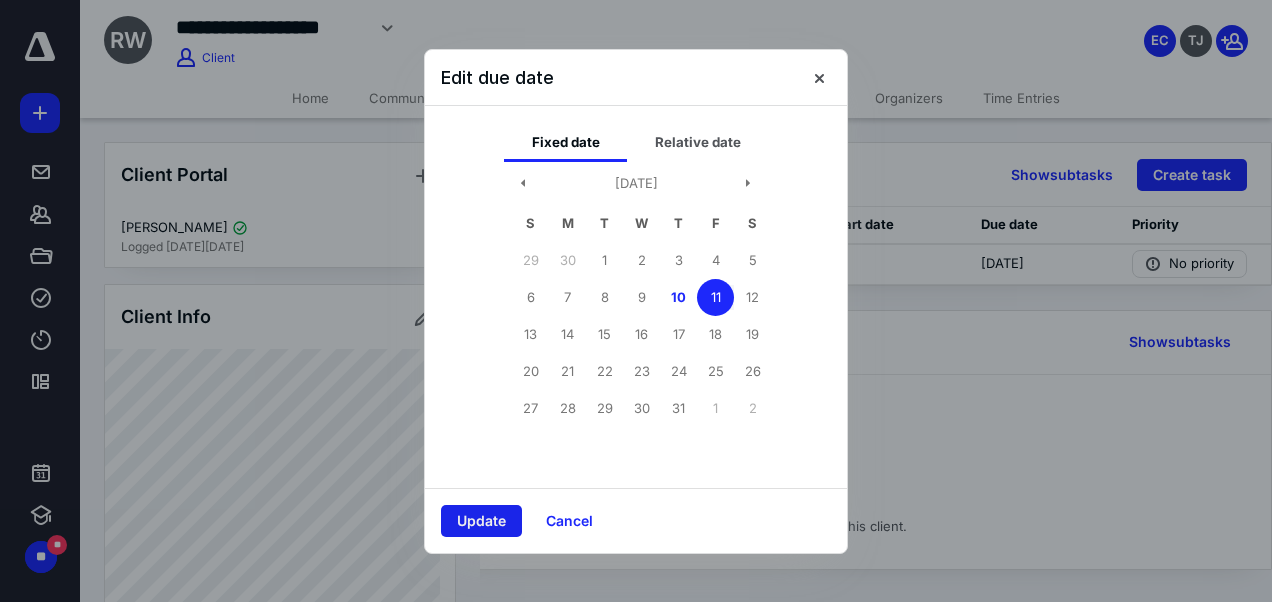 click on "Update" at bounding box center [481, 521] 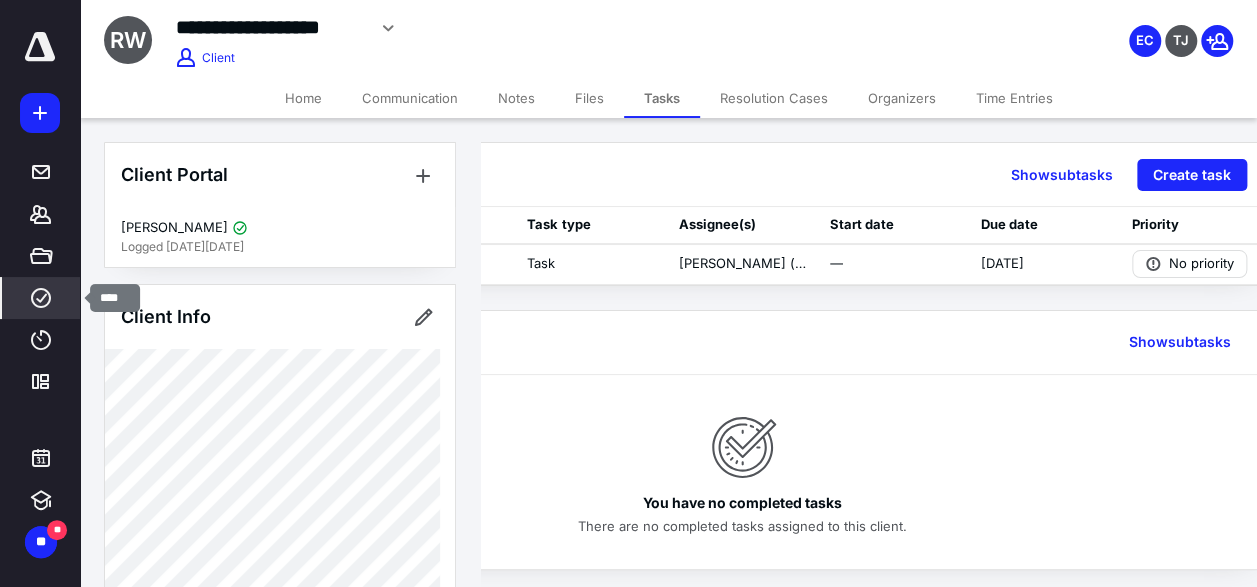 click on "****" at bounding box center [41, 298] 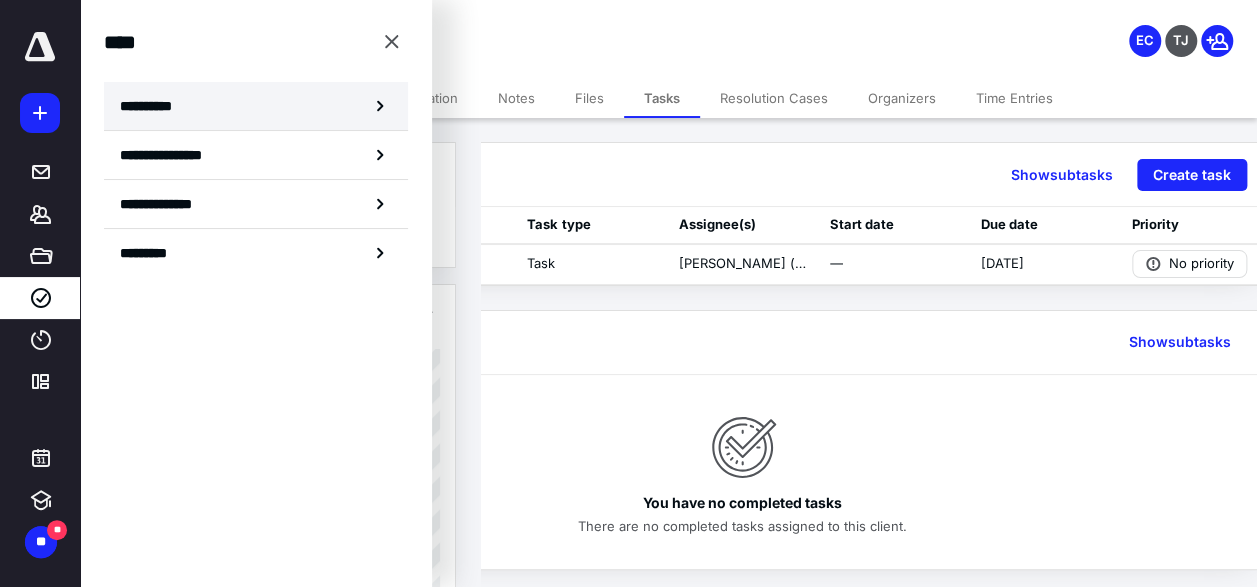 click on "**********" at bounding box center (256, 106) 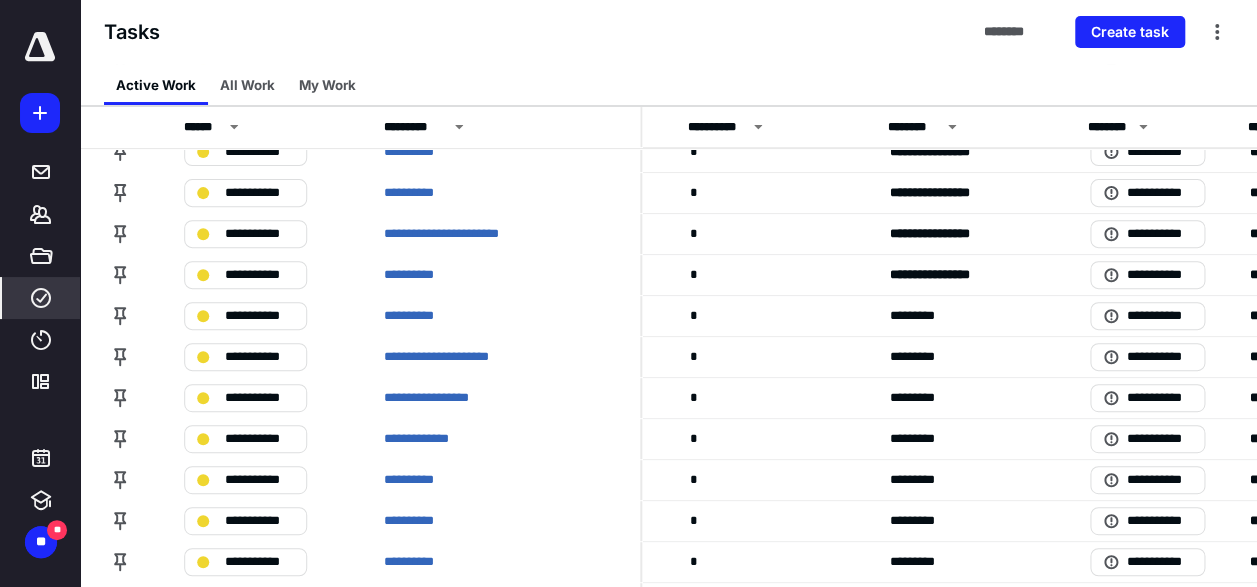 scroll, scrollTop: 275, scrollLeft: 576, axis: both 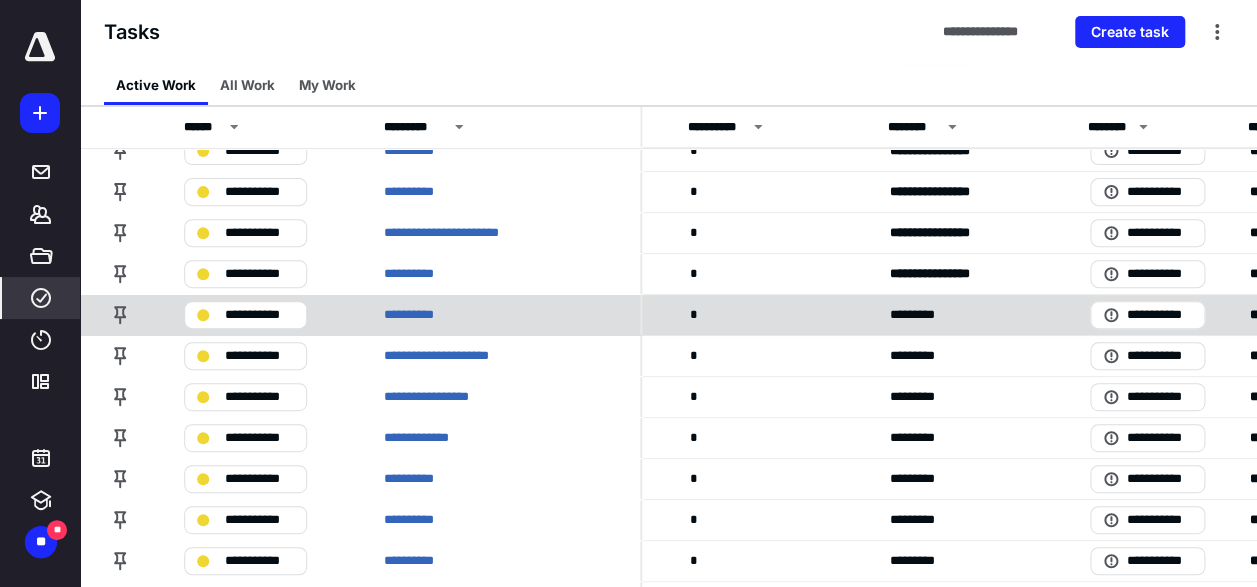 click on "*********" at bounding box center (966, 314) 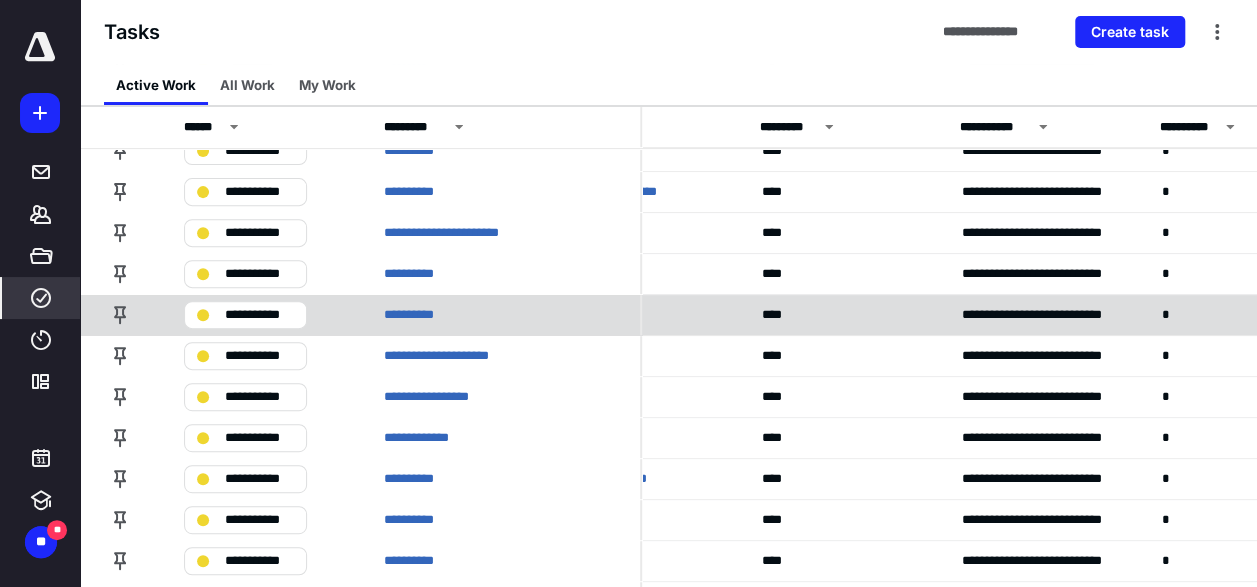 scroll, scrollTop: 275, scrollLeft: 0, axis: vertical 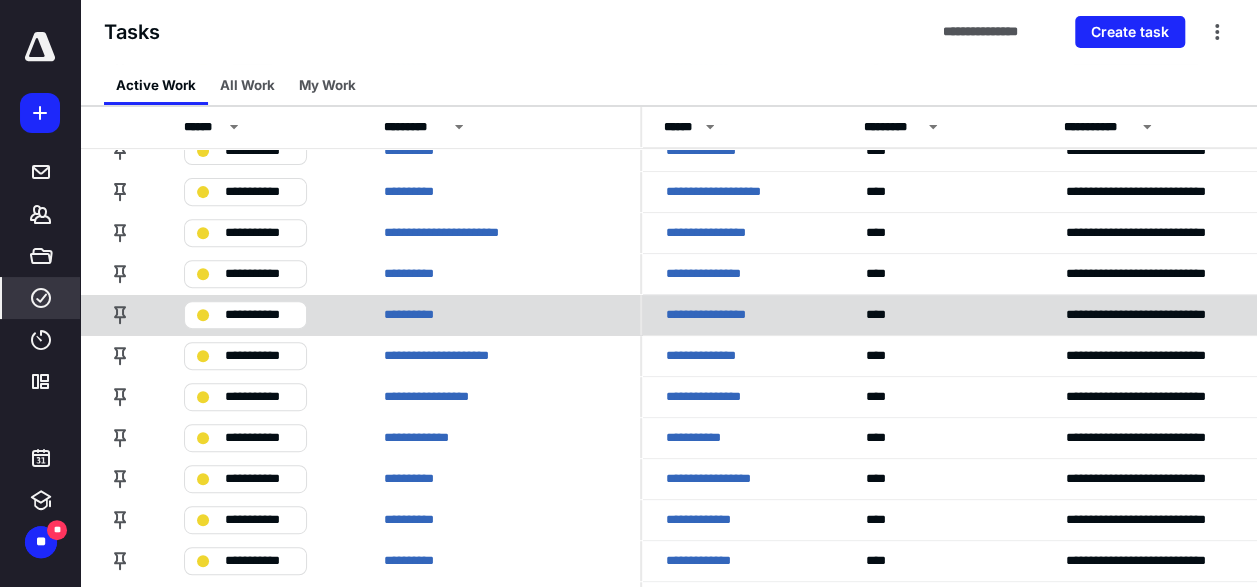 click on "**********" at bounding box center (715, 315) 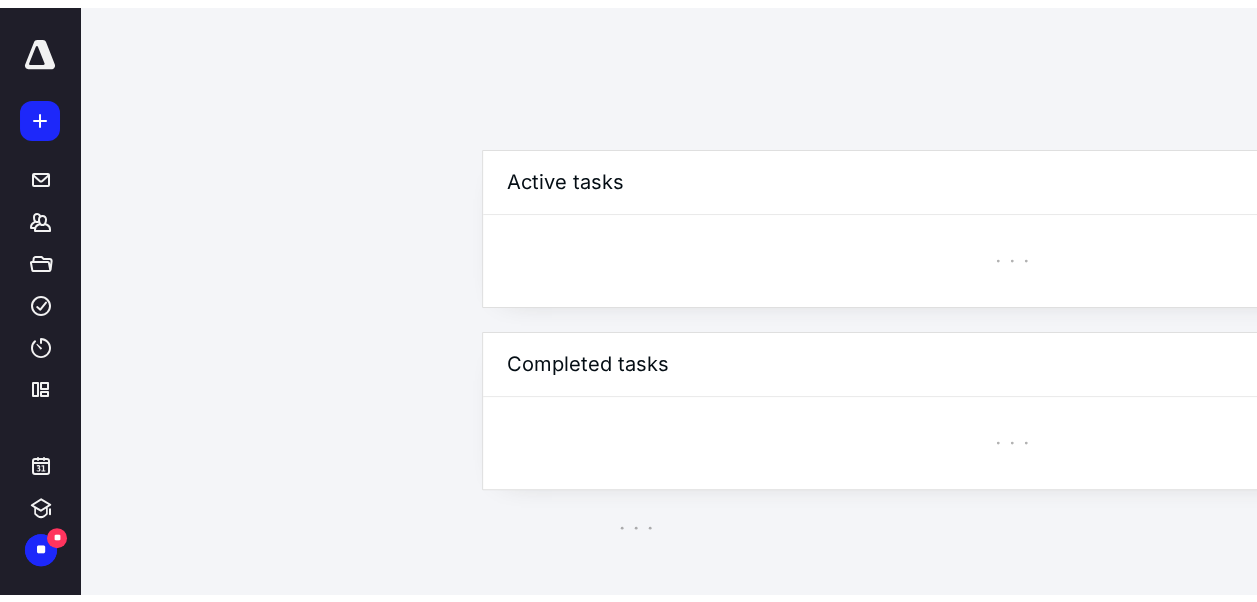 scroll, scrollTop: 0, scrollLeft: 0, axis: both 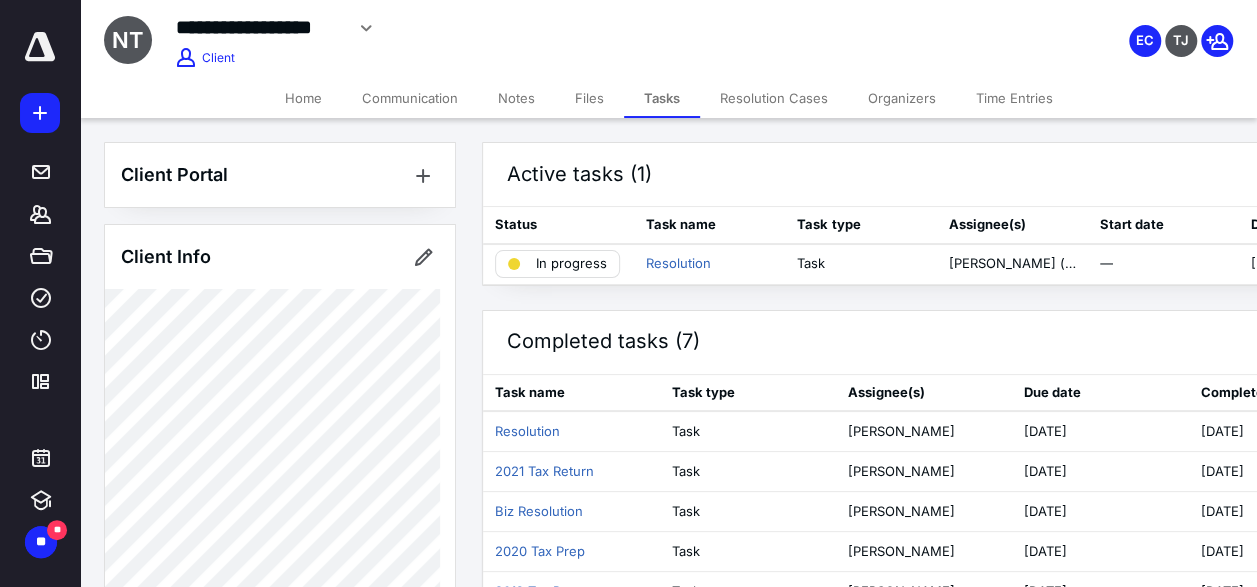 click on "Notes" at bounding box center (516, 98) 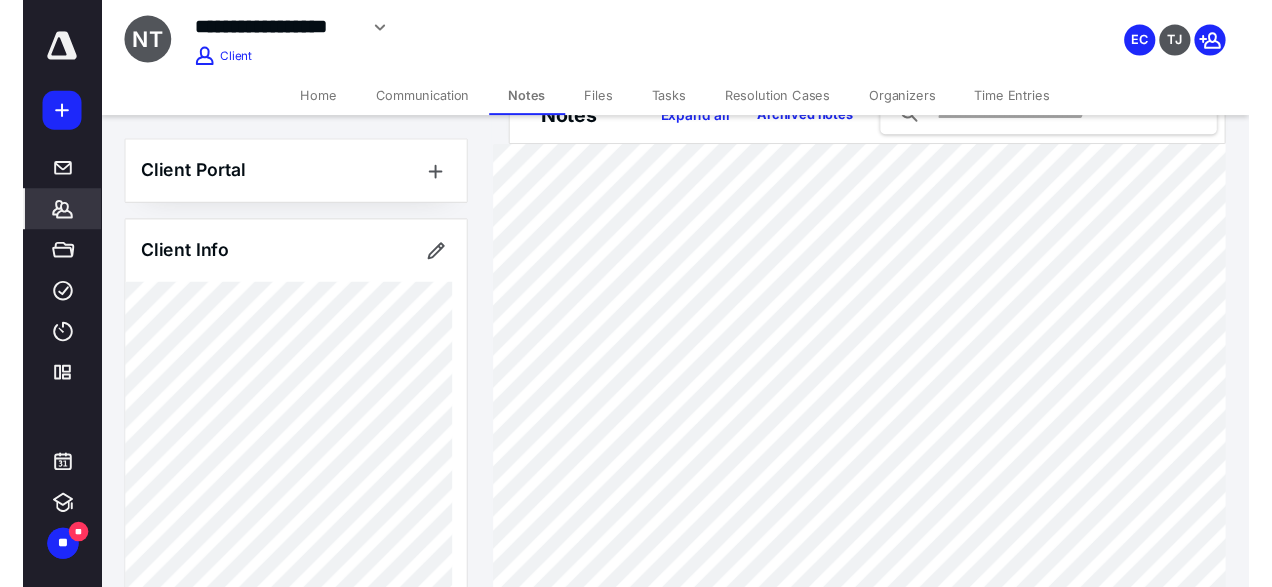 scroll, scrollTop: 0, scrollLeft: 0, axis: both 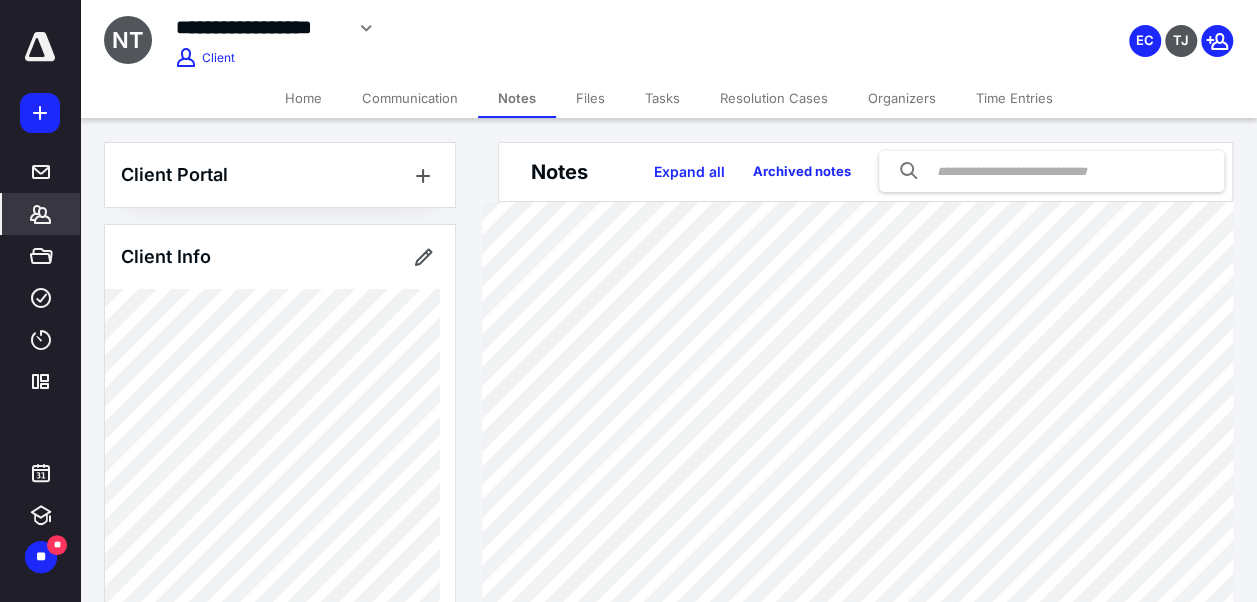 click on "Tasks" at bounding box center (662, 98) 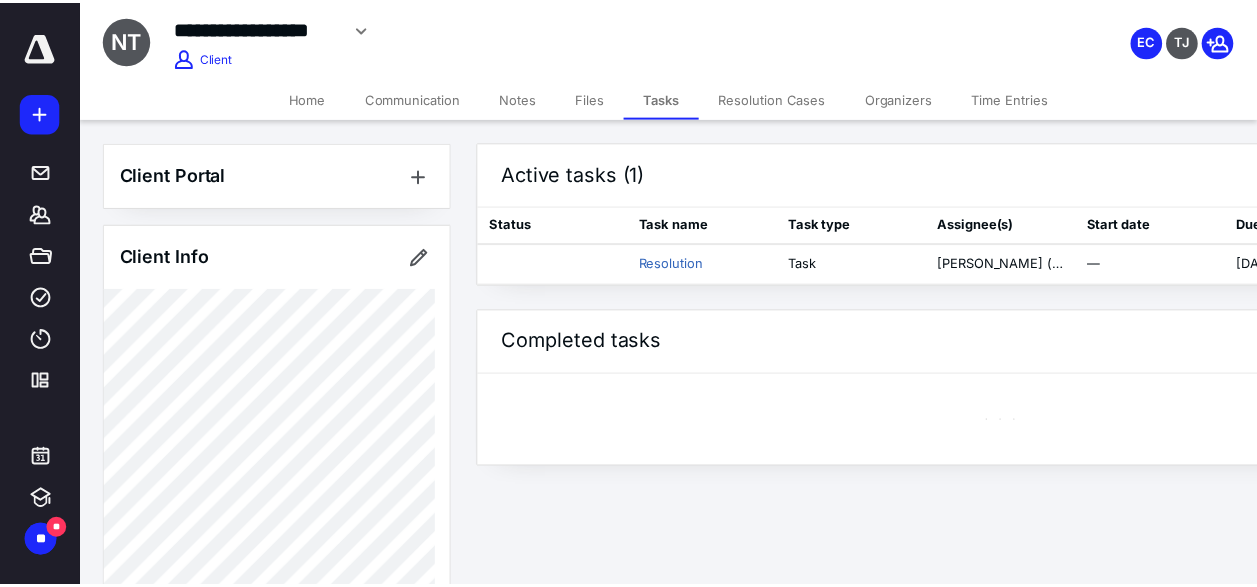 scroll, scrollTop: 0, scrollLeft: 270, axis: horizontal 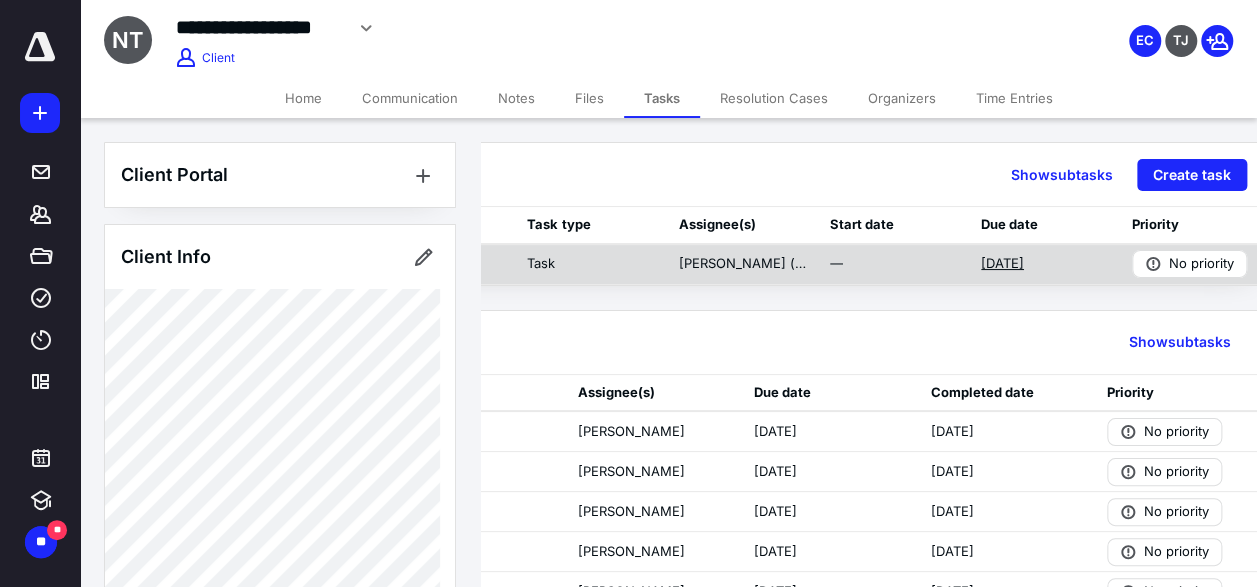 click on "7/10/2025" at bounding box center (1002, 264) 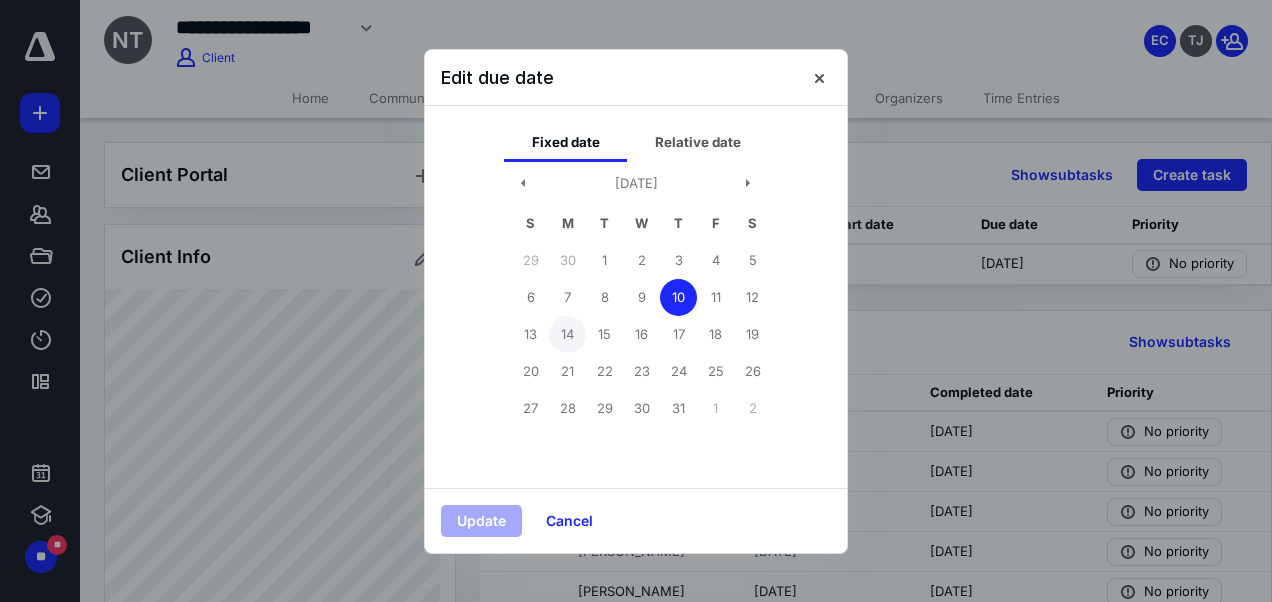 click on "14" at bounding box center (567, 334) 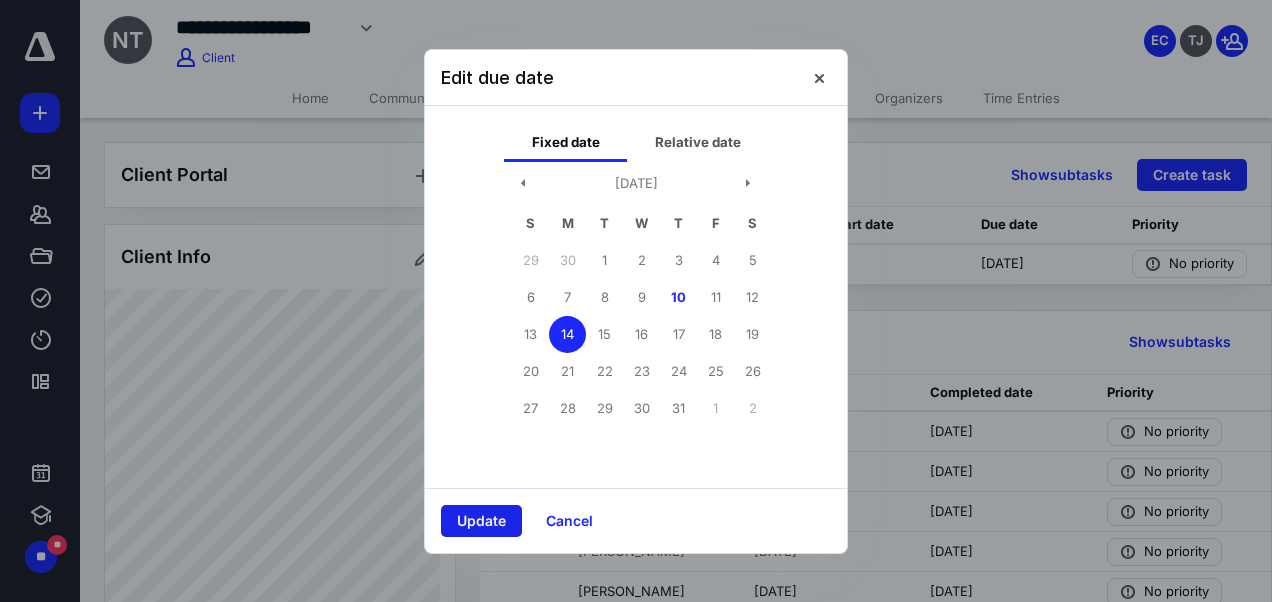 click on "Update" at bounding box center [481, 521] 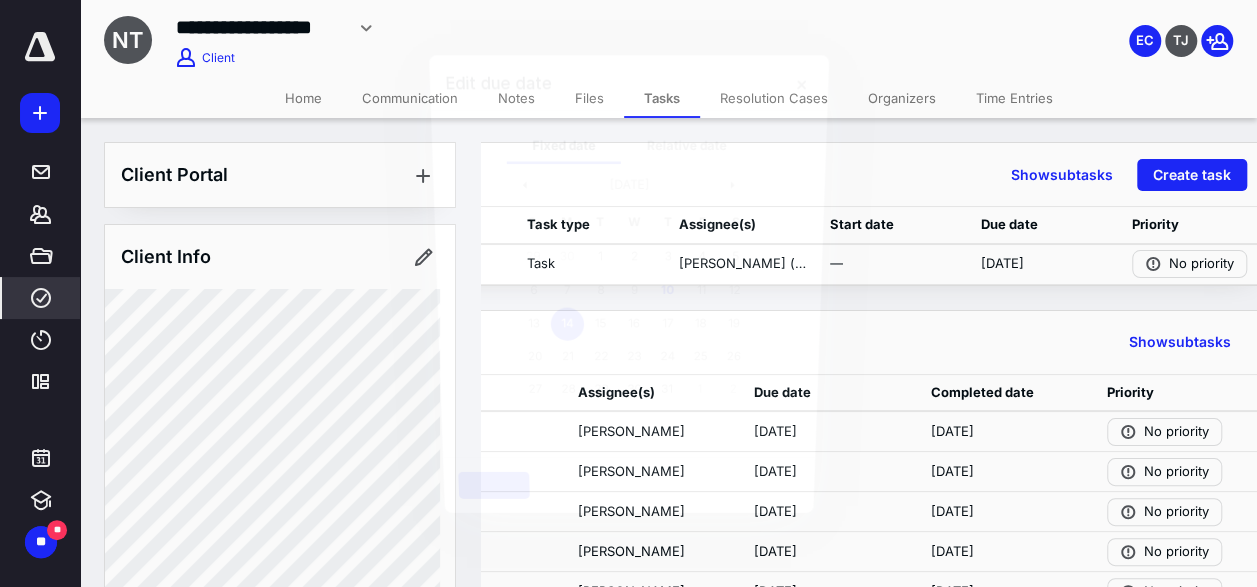 click on "****" at bounding box center (41, 298) 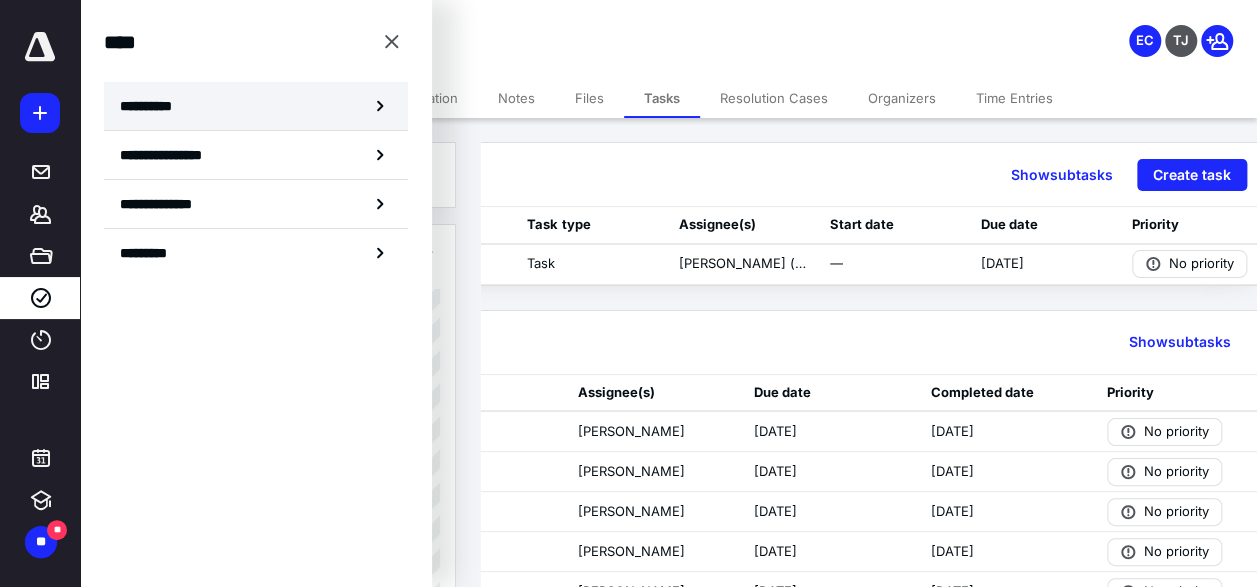 click on "**********" at bounding box center (256, 106) 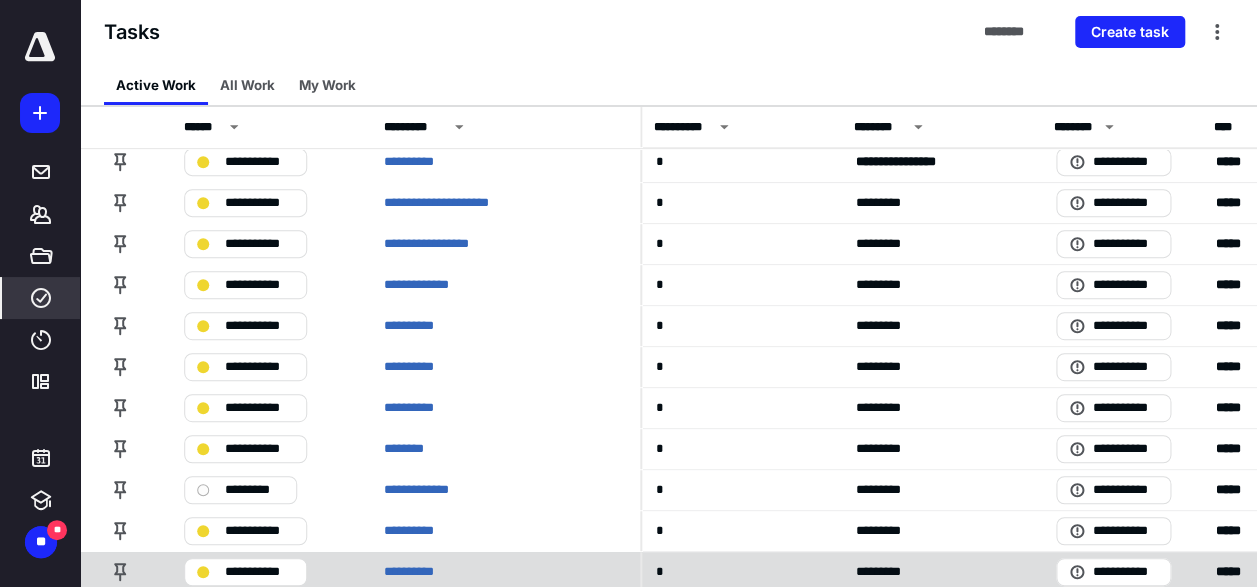 scroll, scrollTop: 386, scrollLeft: 610, axis: both 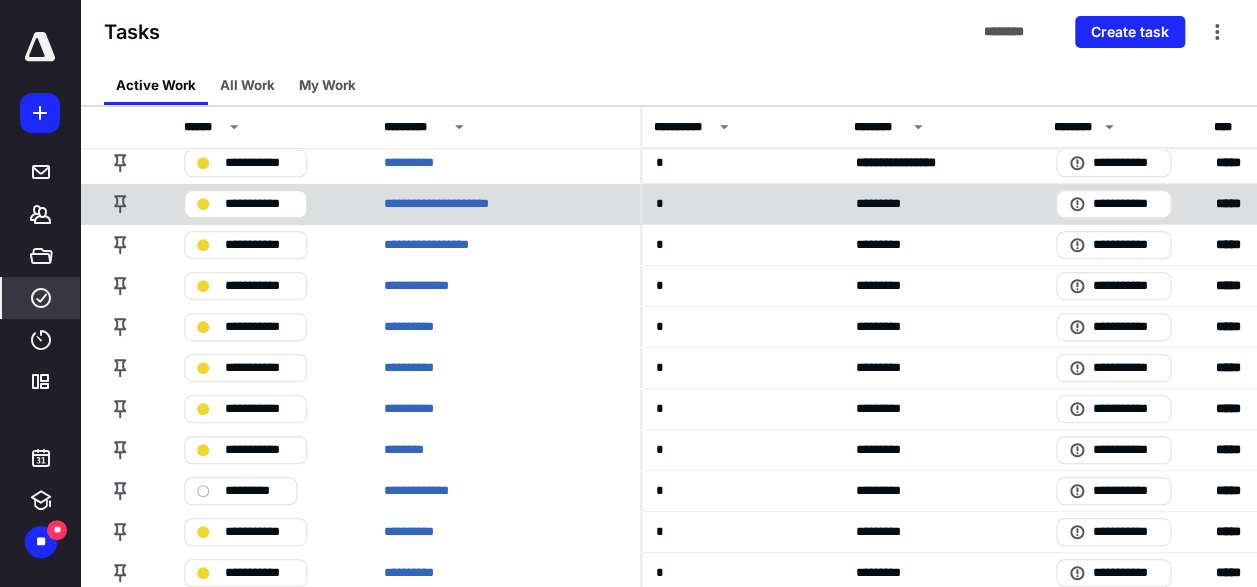 click on "*********" at bounding box center [932, 203] 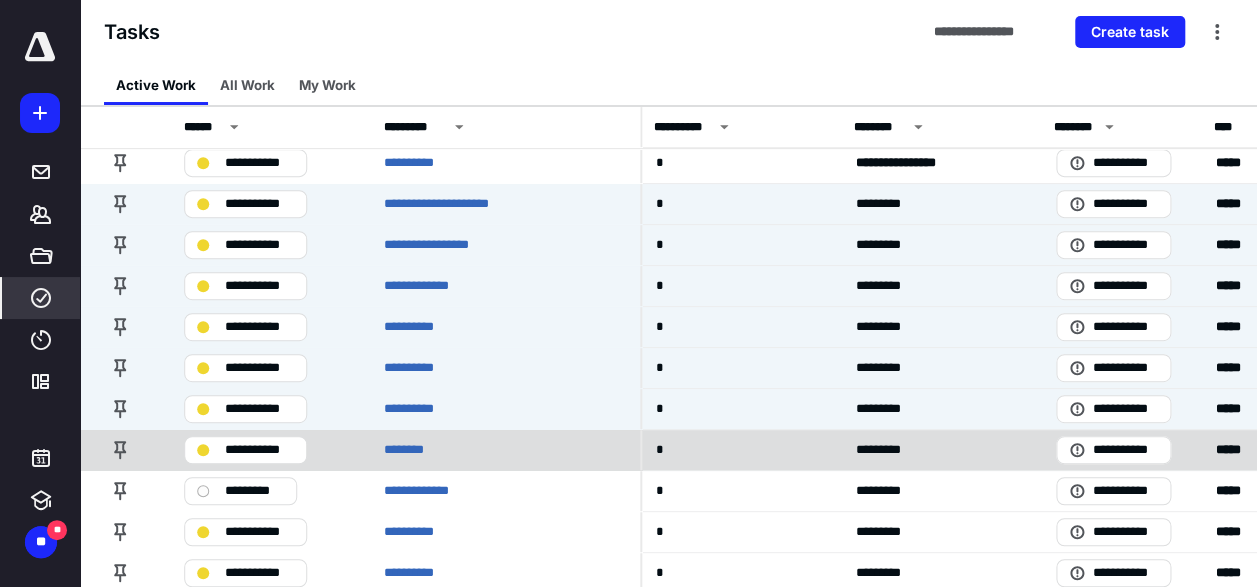 click on "*********" at bounding box center [932, 449] 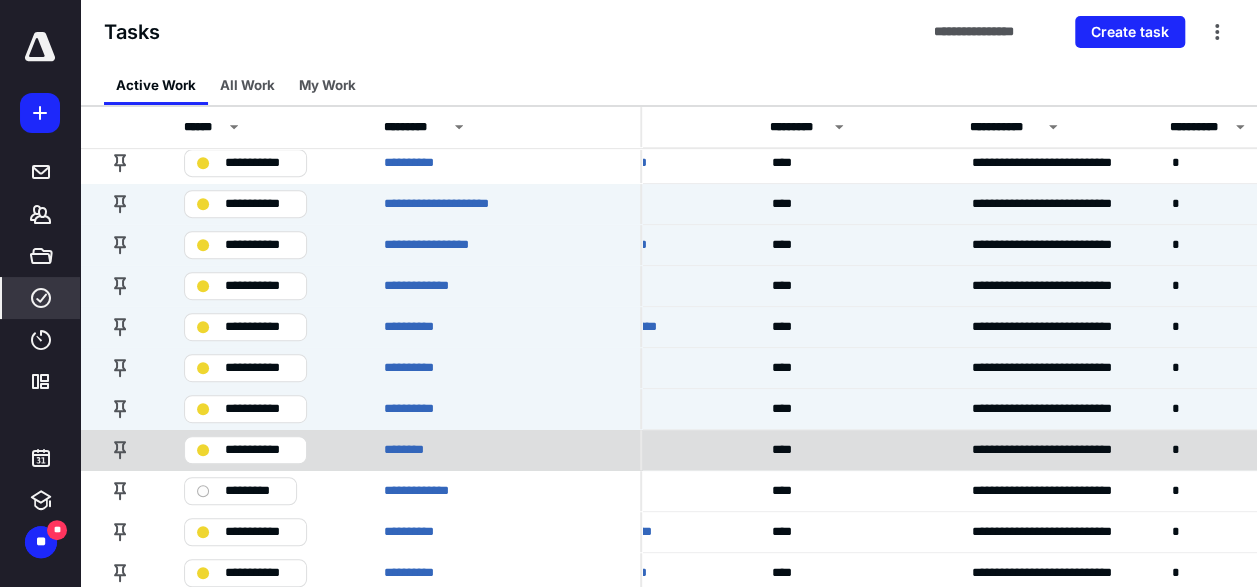 scroll, scrollTop: 386, scrollLeft: 0, axis: vertical 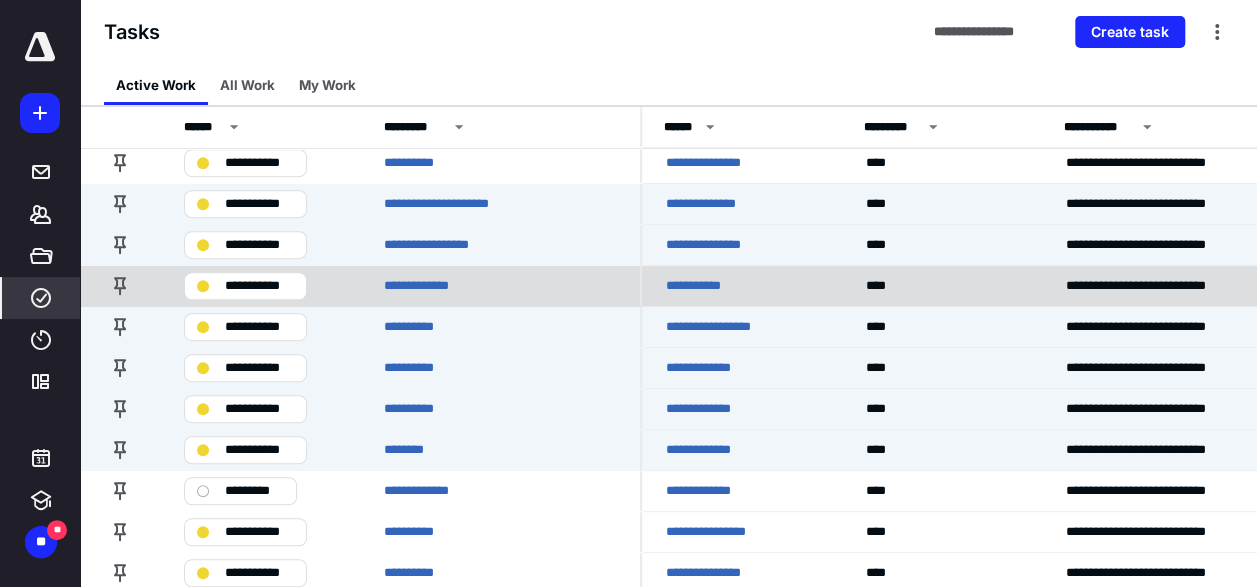 click on "**********" at bounding box center [698, 286] 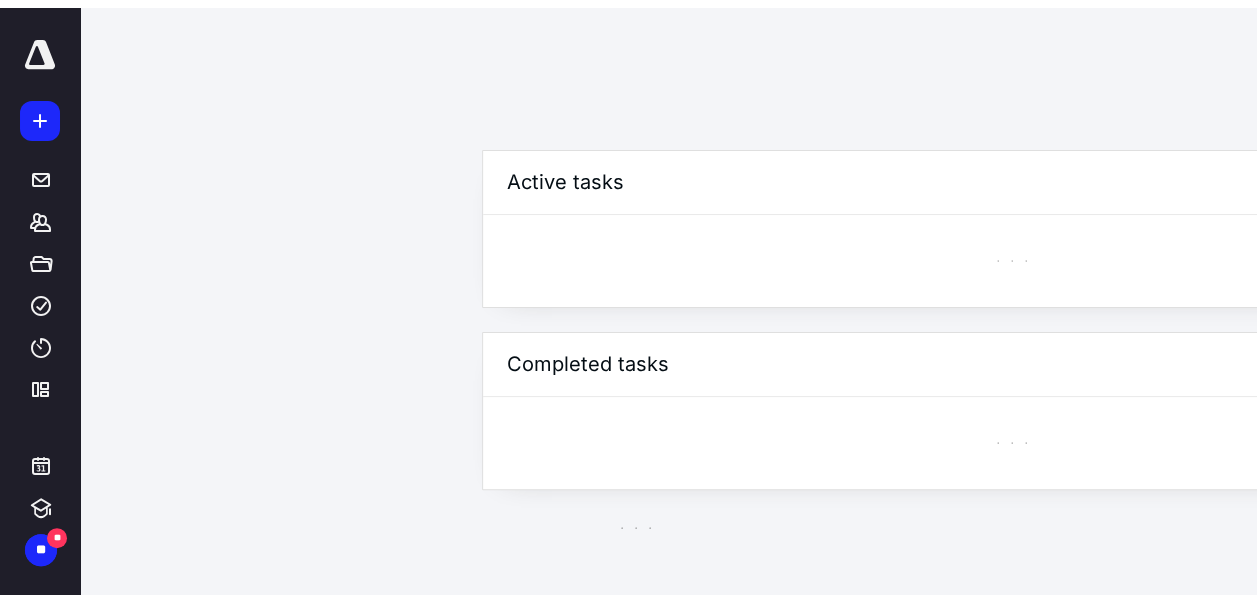 scroll, scrollTop: 0, scrollLeft: 0, axis: both 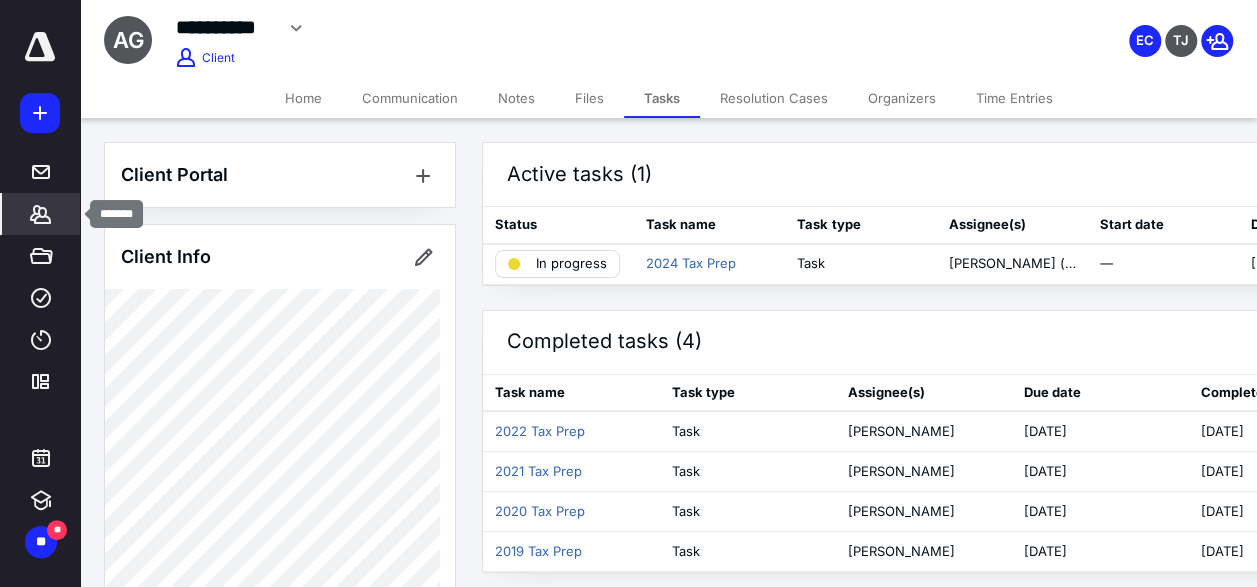 click 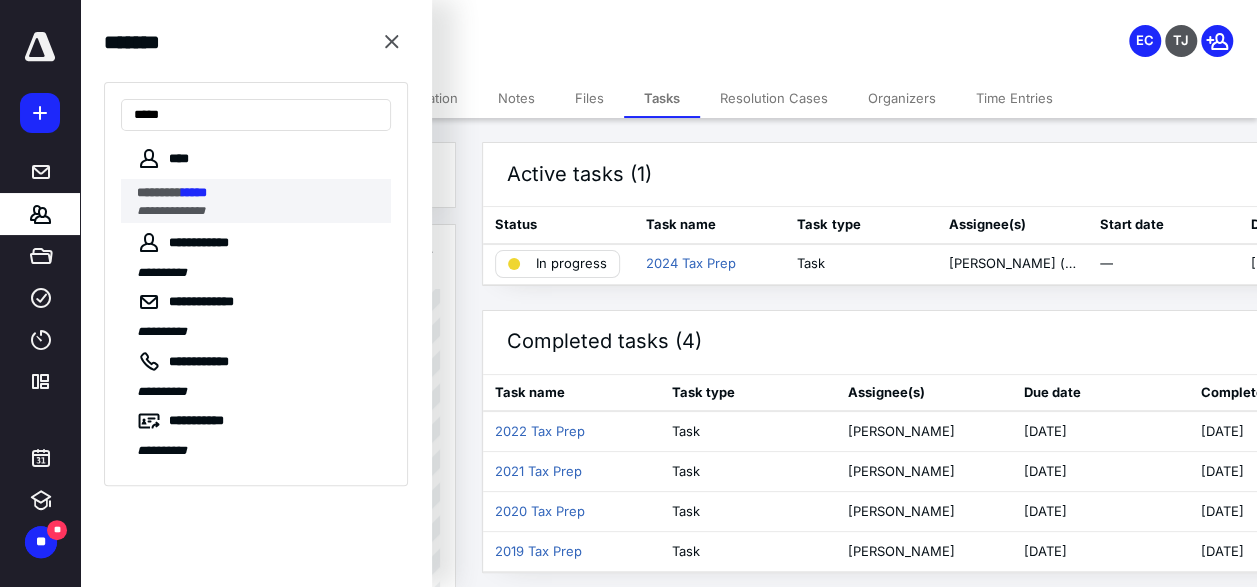 type on "*****" 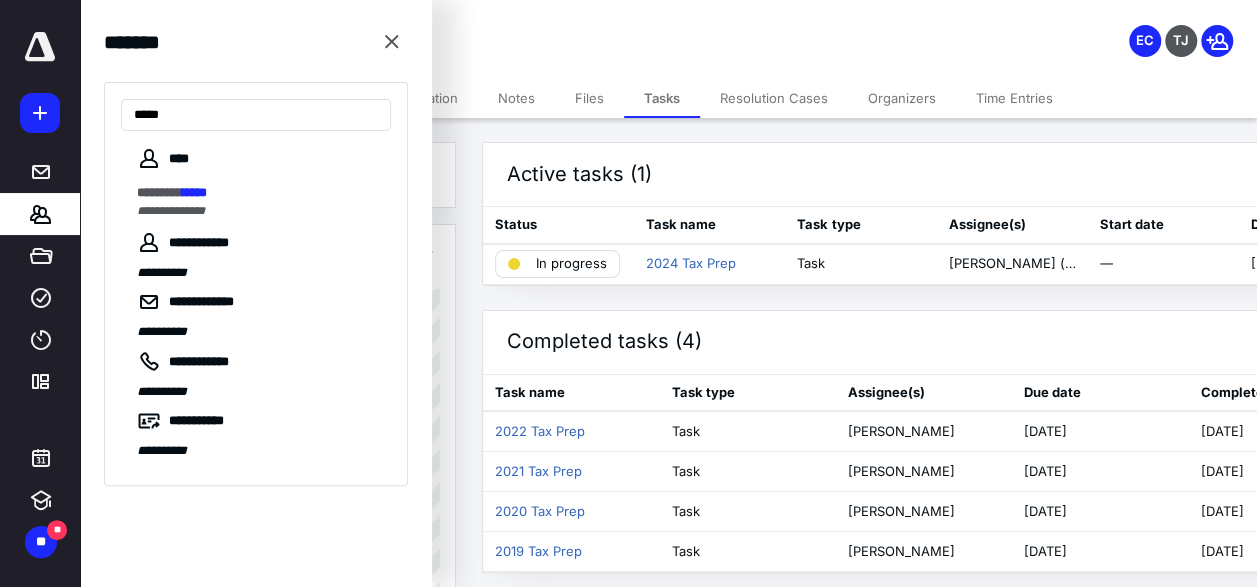 click on "Notes" at bounding box center [516, 98] 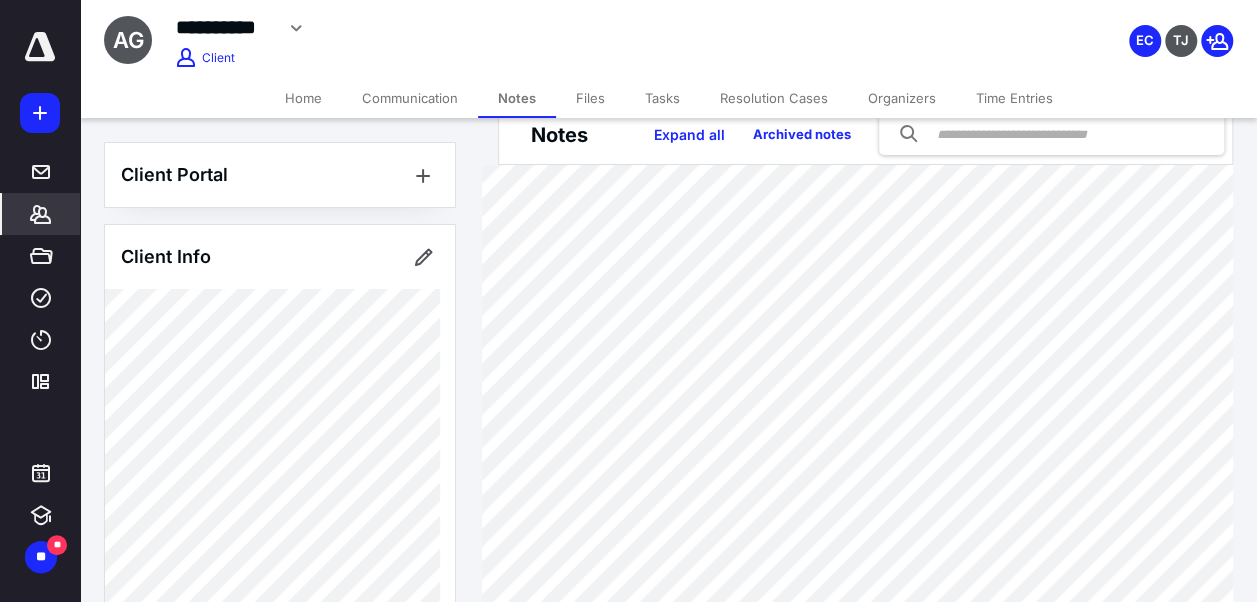 scroll, scrollTop: 48, scrollLeft: 0, axis: vertical 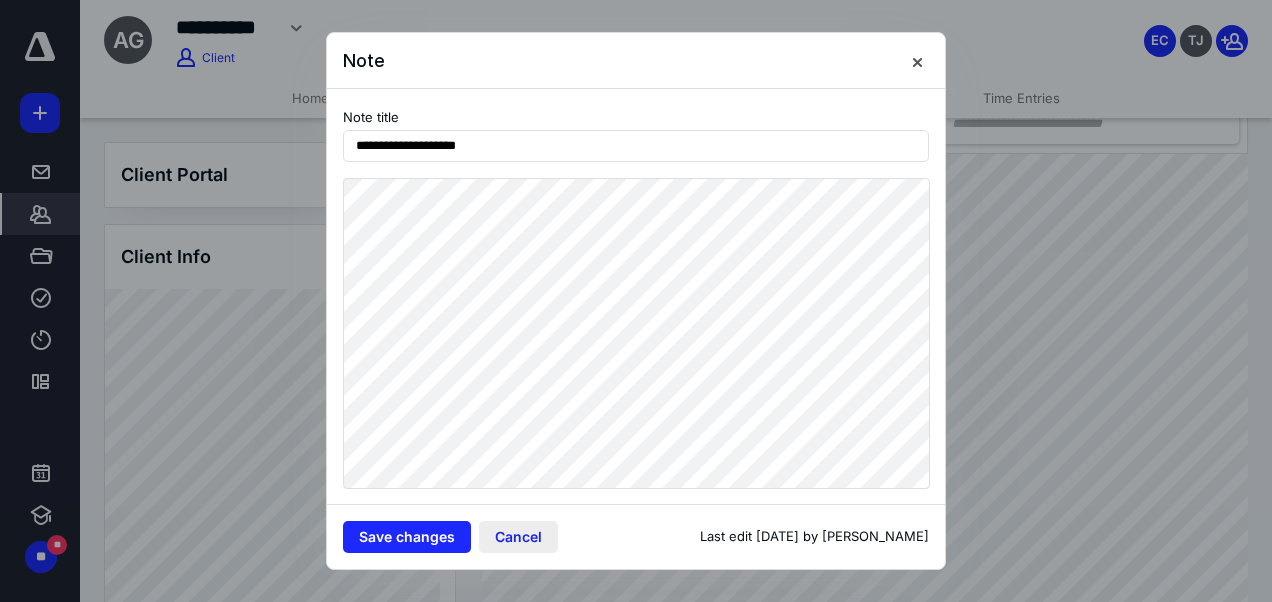 click on "Cancel" at bounding box center [518, 537] 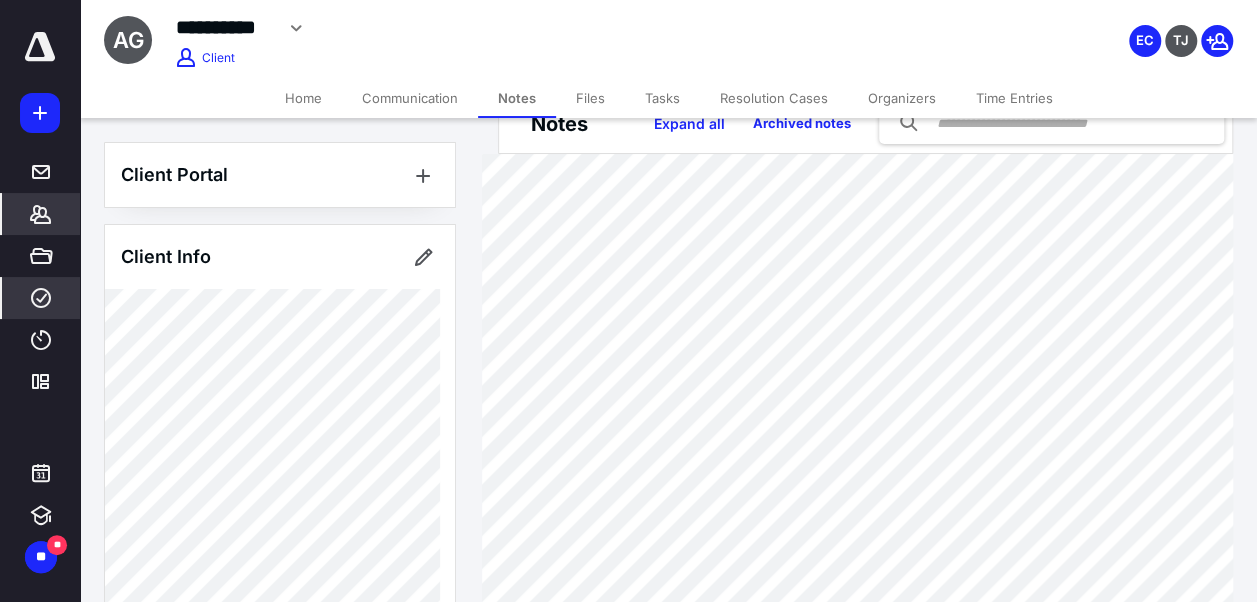 click on "****" at bounding box center [41, 298] 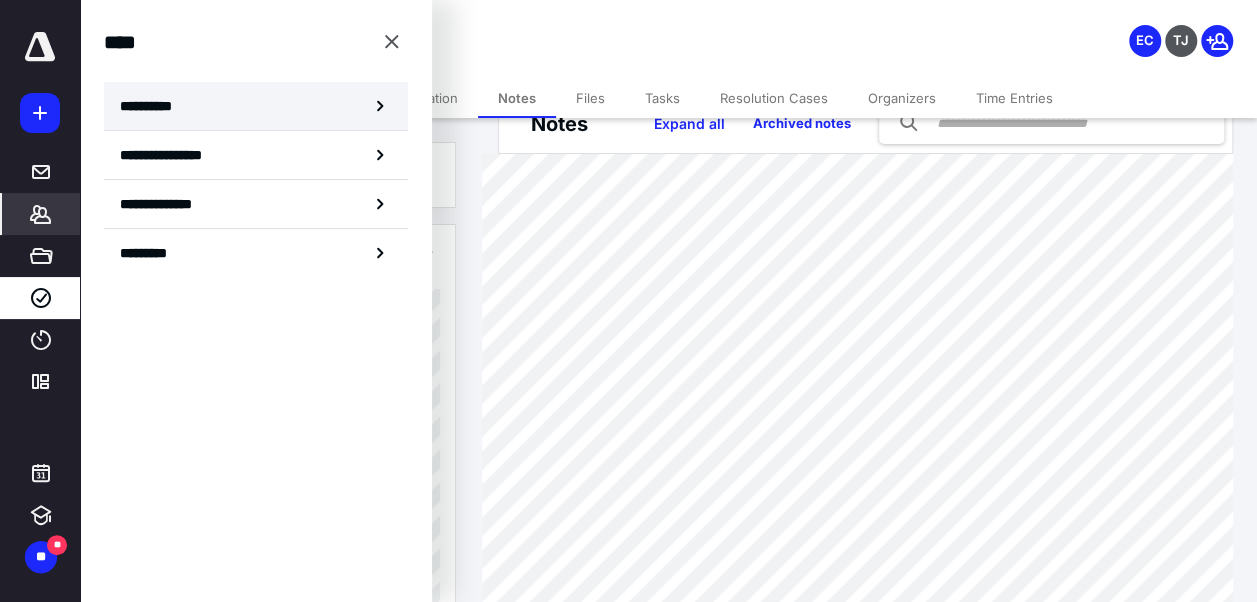 click on "**********" at bounding box center (256, 106) 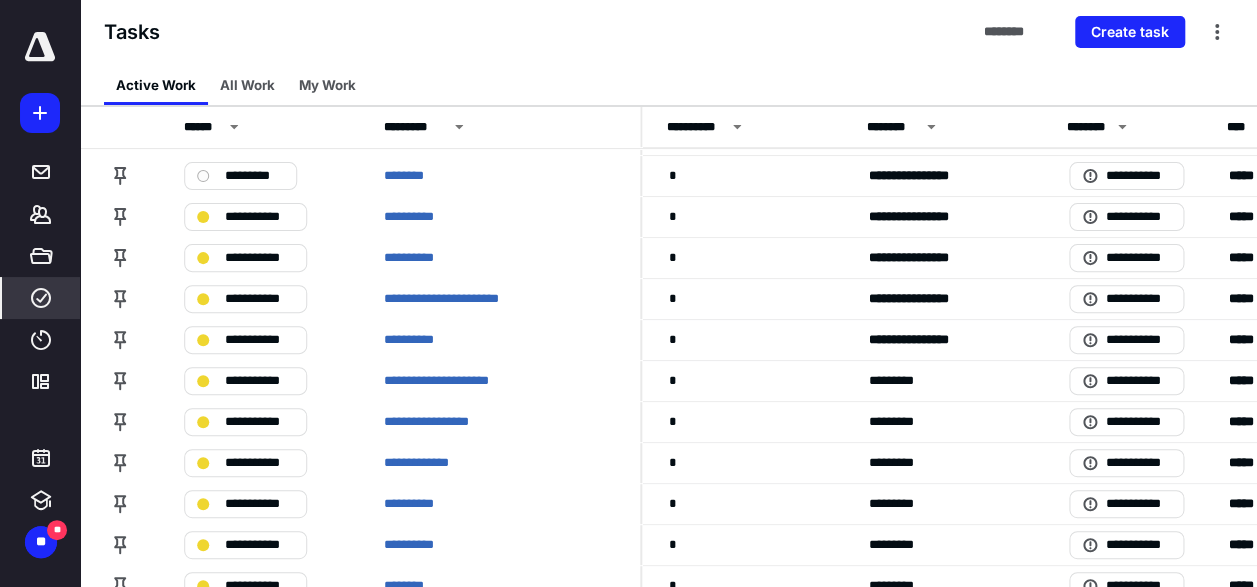 scroll, scrollTop: 244, scrollLeft: 607, axis: both 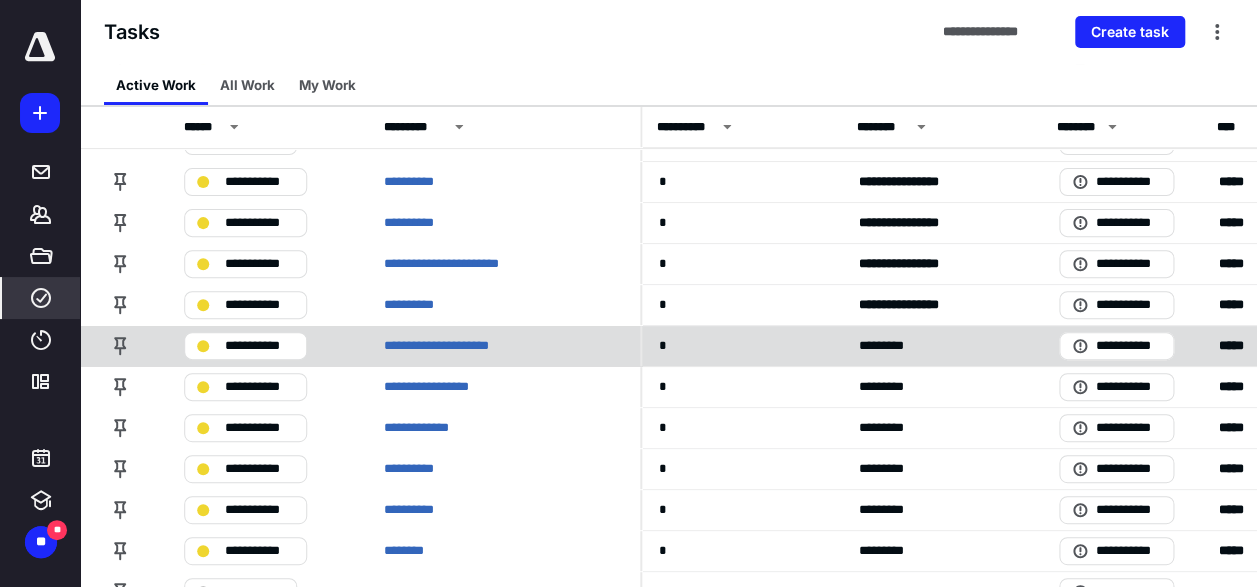 click on "*********" at bounding box center (935, 345) 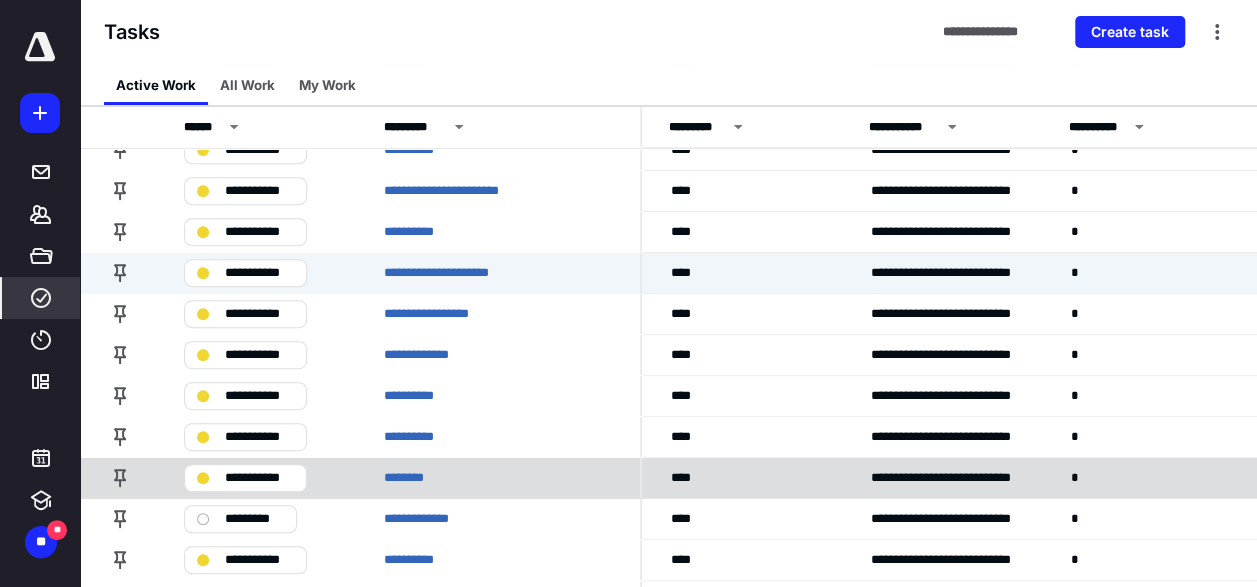 scroll, scrollTop: 317, scrollLeft: 0, axis: vertical 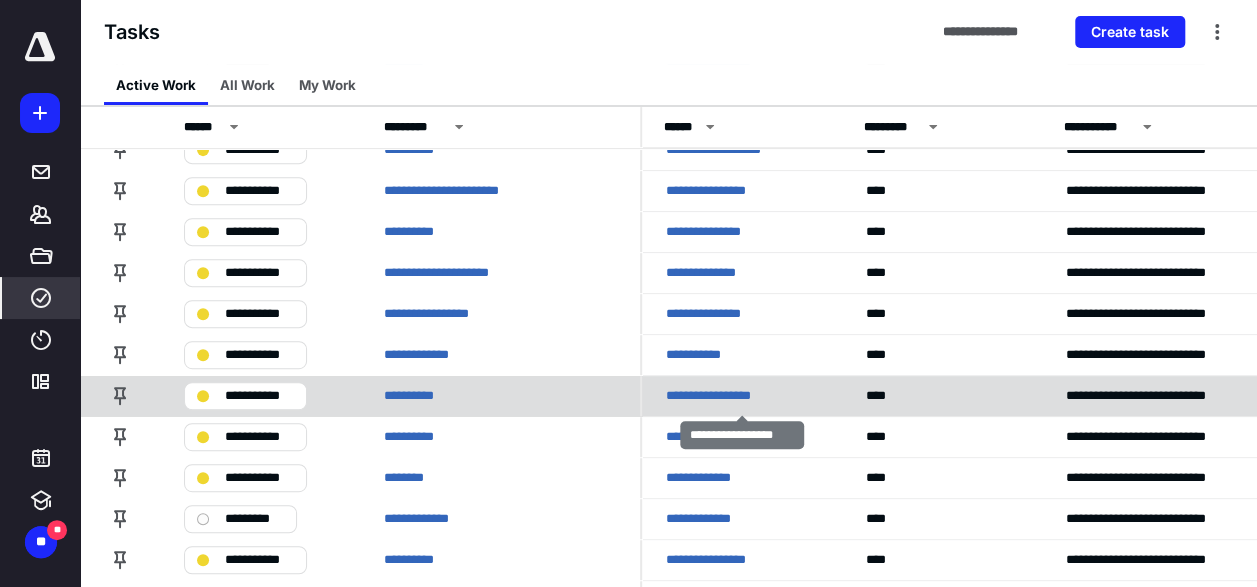 click on "**********" at bounding box center [721, 396] 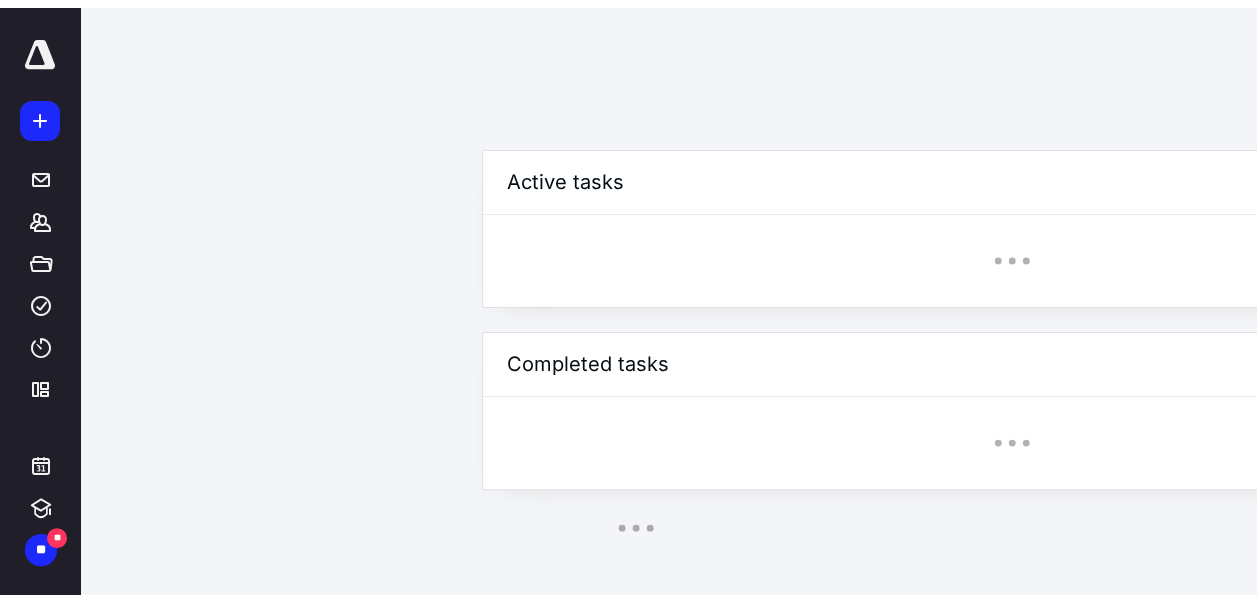 scroll, scrollTop: 0, scrollLeft: 0, axis: both 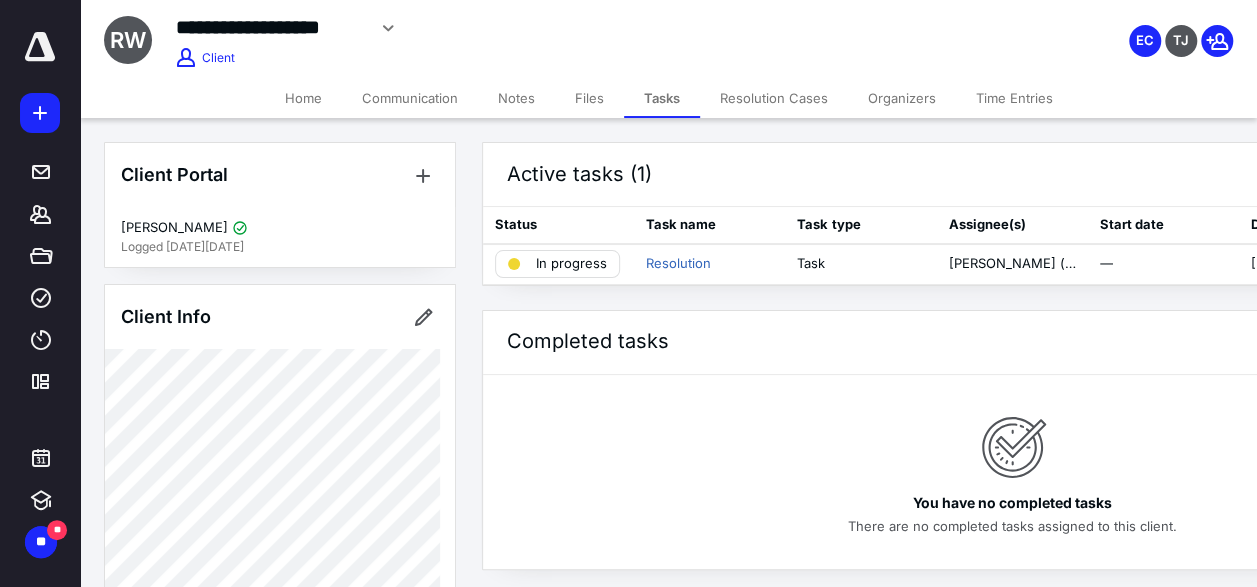 click on "Notes" at bounding box center [516, 98] 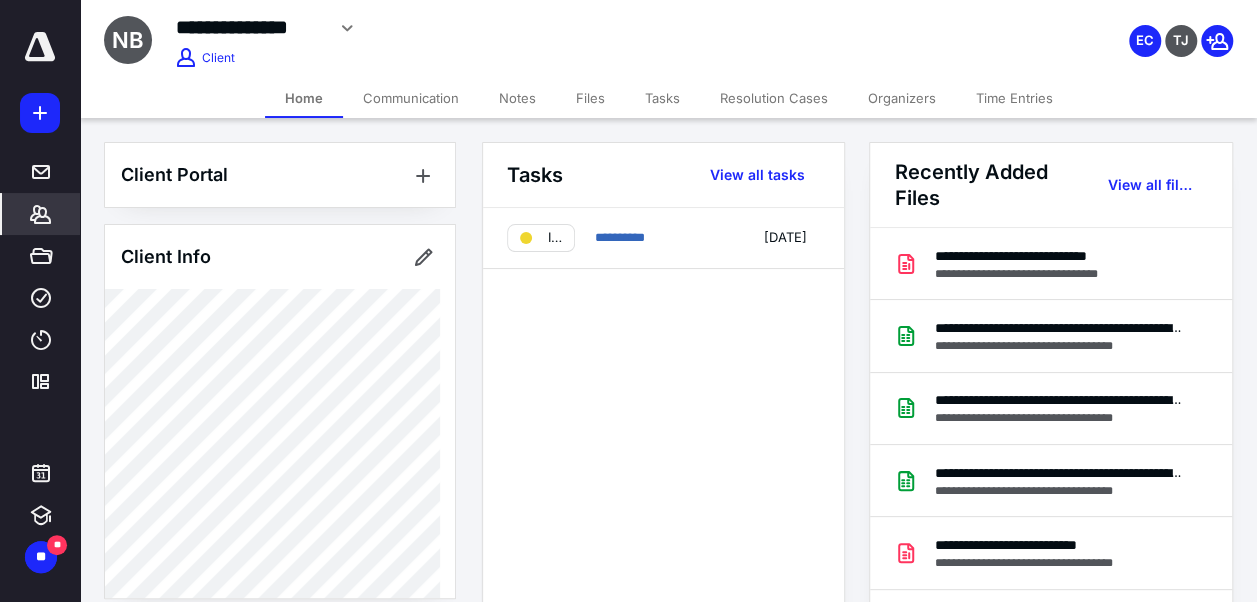scroll, scrollTop: 0, scrollLeft: 0, axis: both 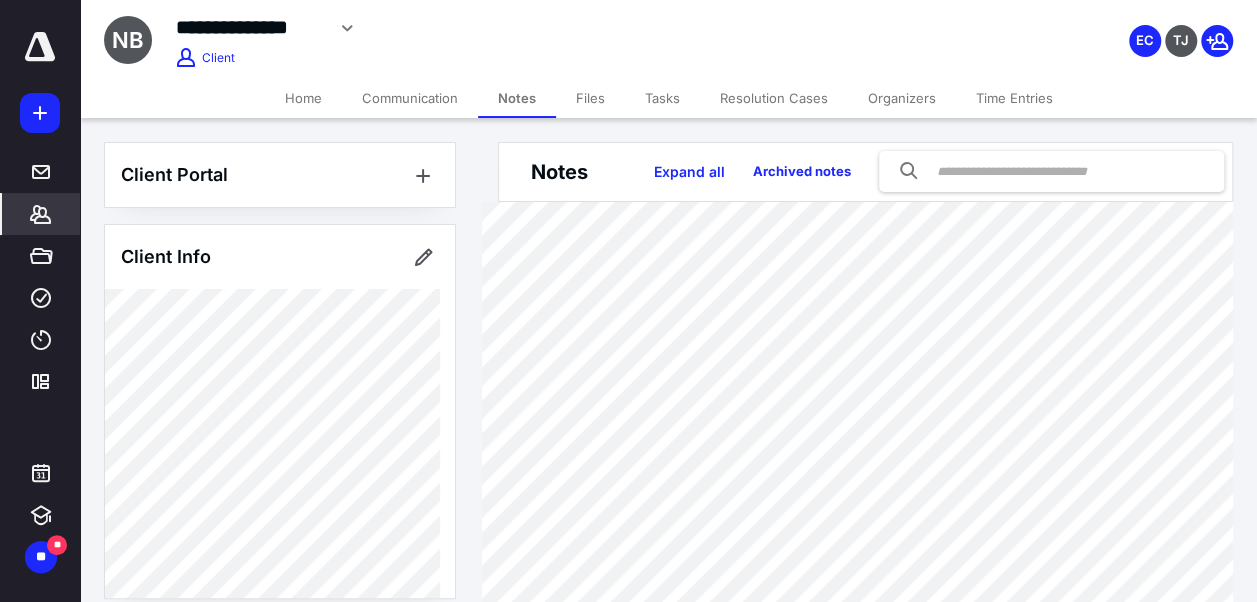 click on "Tasks" at bounding box center (662, 98) 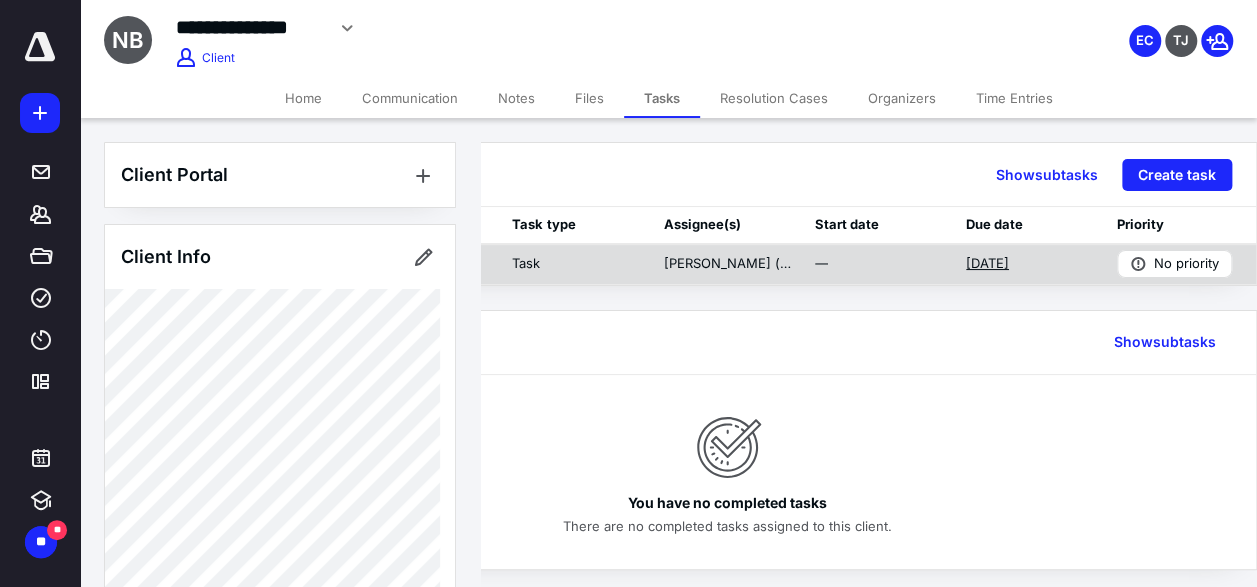 click on "[DATE]" at bounding box center [987, 264] 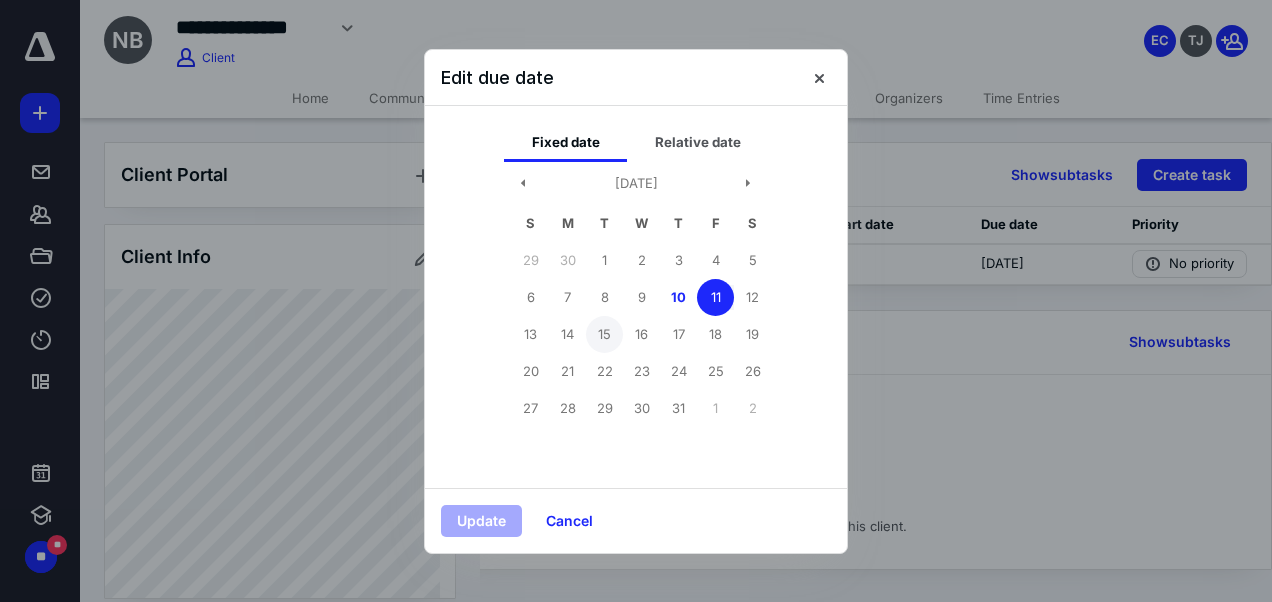 click on "15" at bounding box center [604, 334] 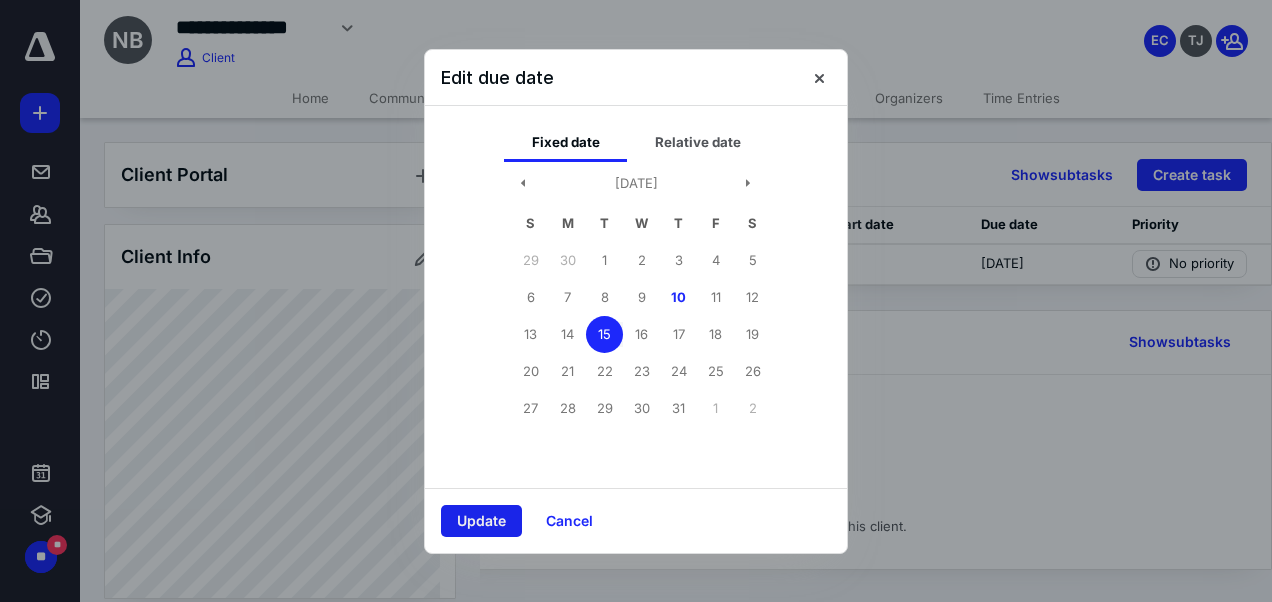 click on "Update" at bounding box center [481, 521] 